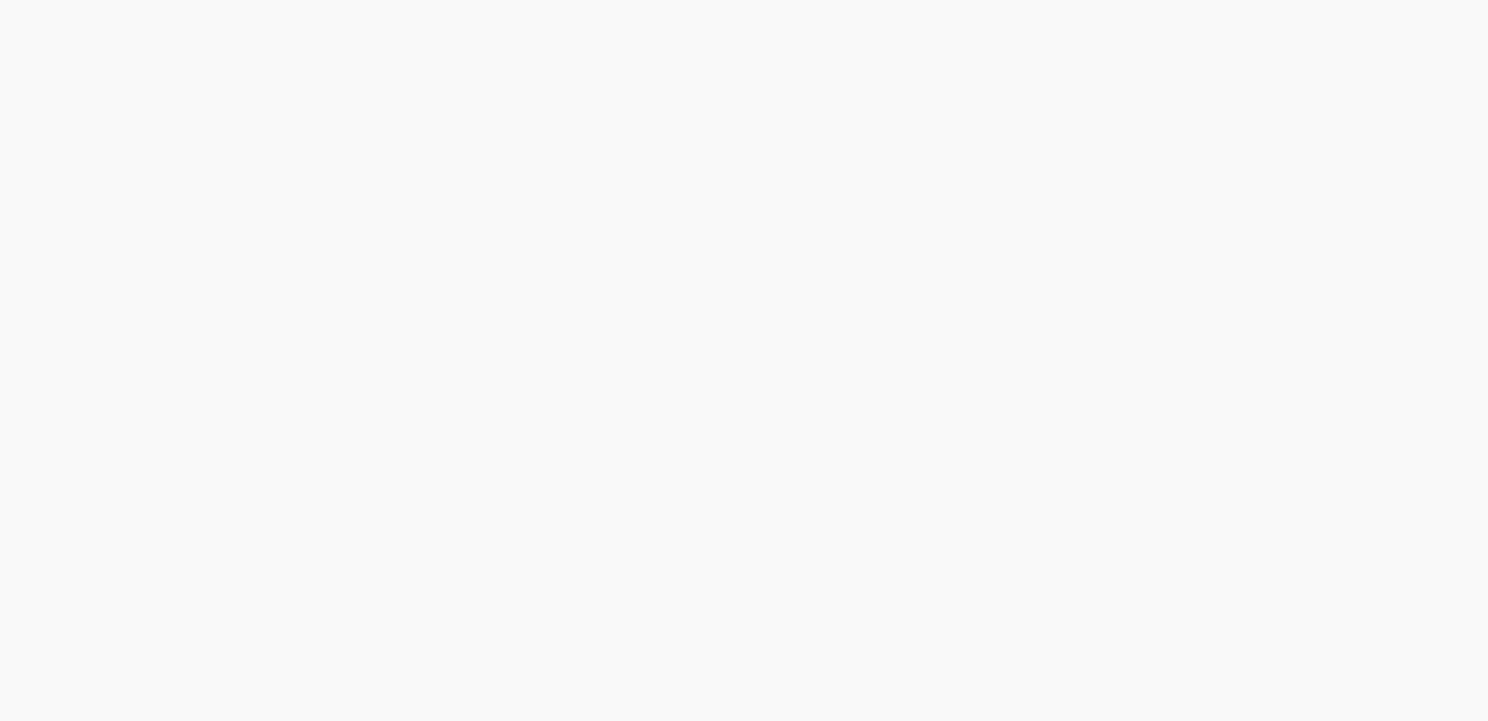 scroll, scrollTop: 0, scrollLeft: 0, axis: both 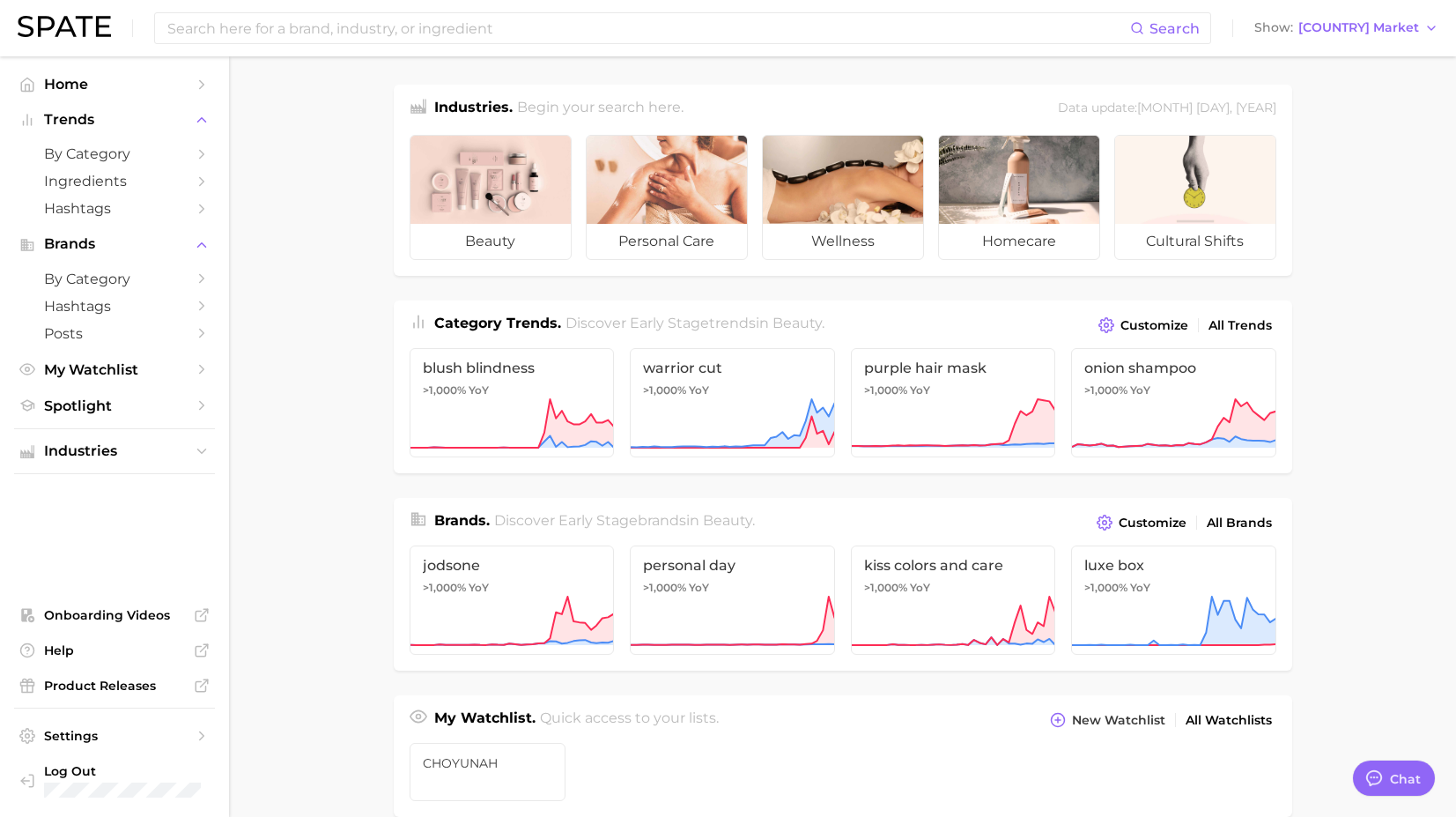 type on "x" 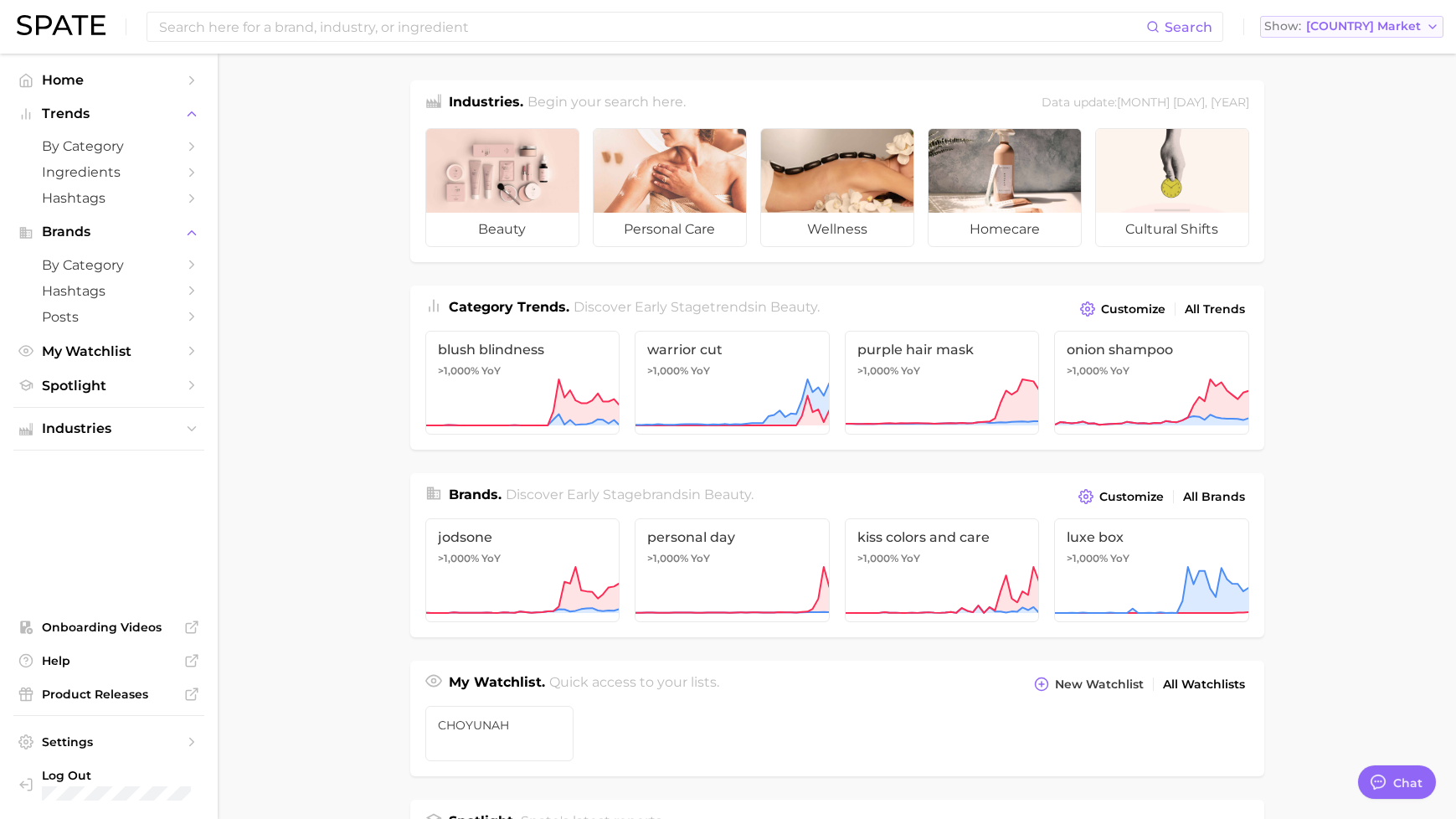 click on "[COUNTRY] Market" at bounding box center (1363, 26) 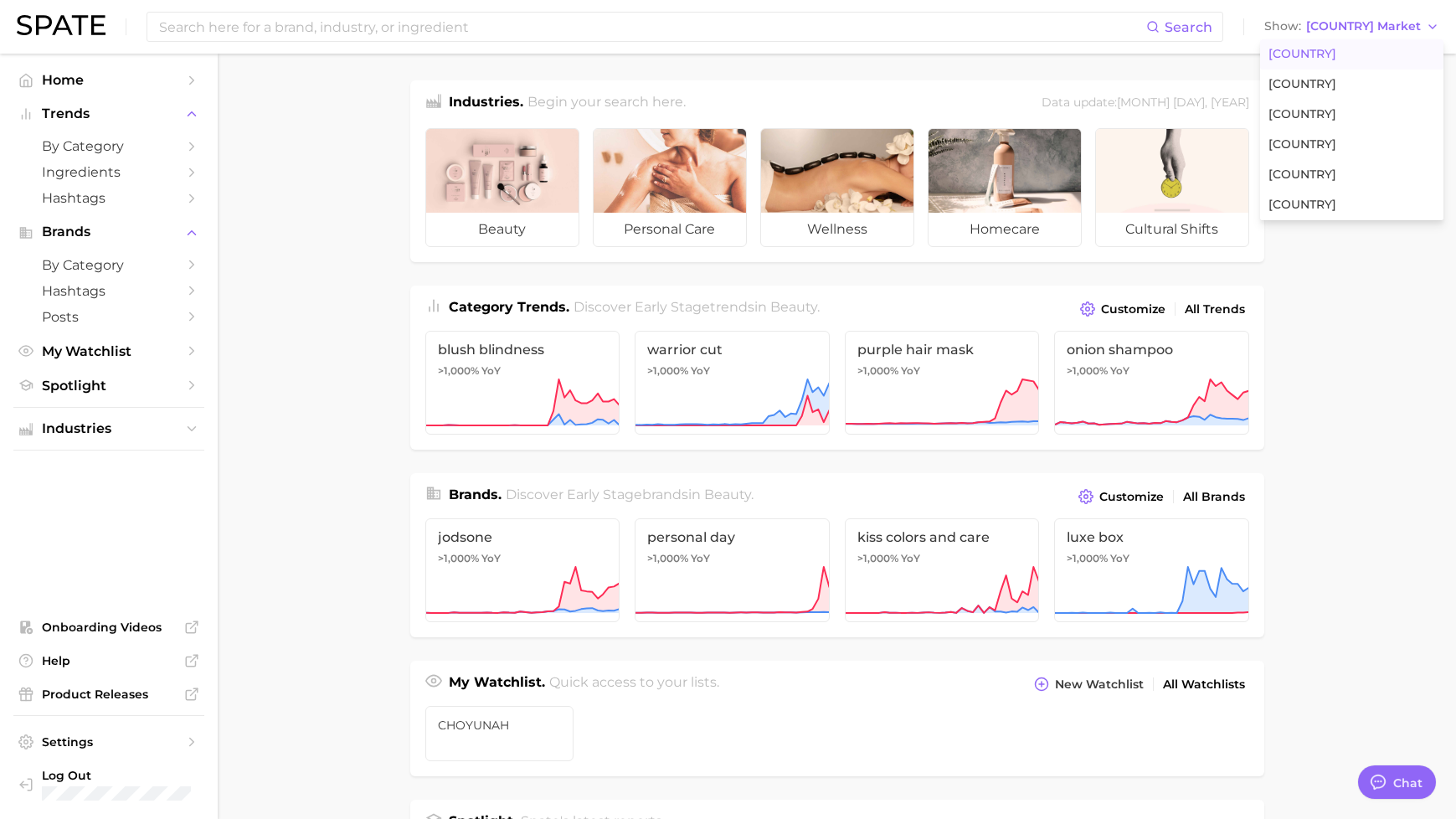 scroll, scrollTop: 3, scrollLeft: 0, axis: vertical 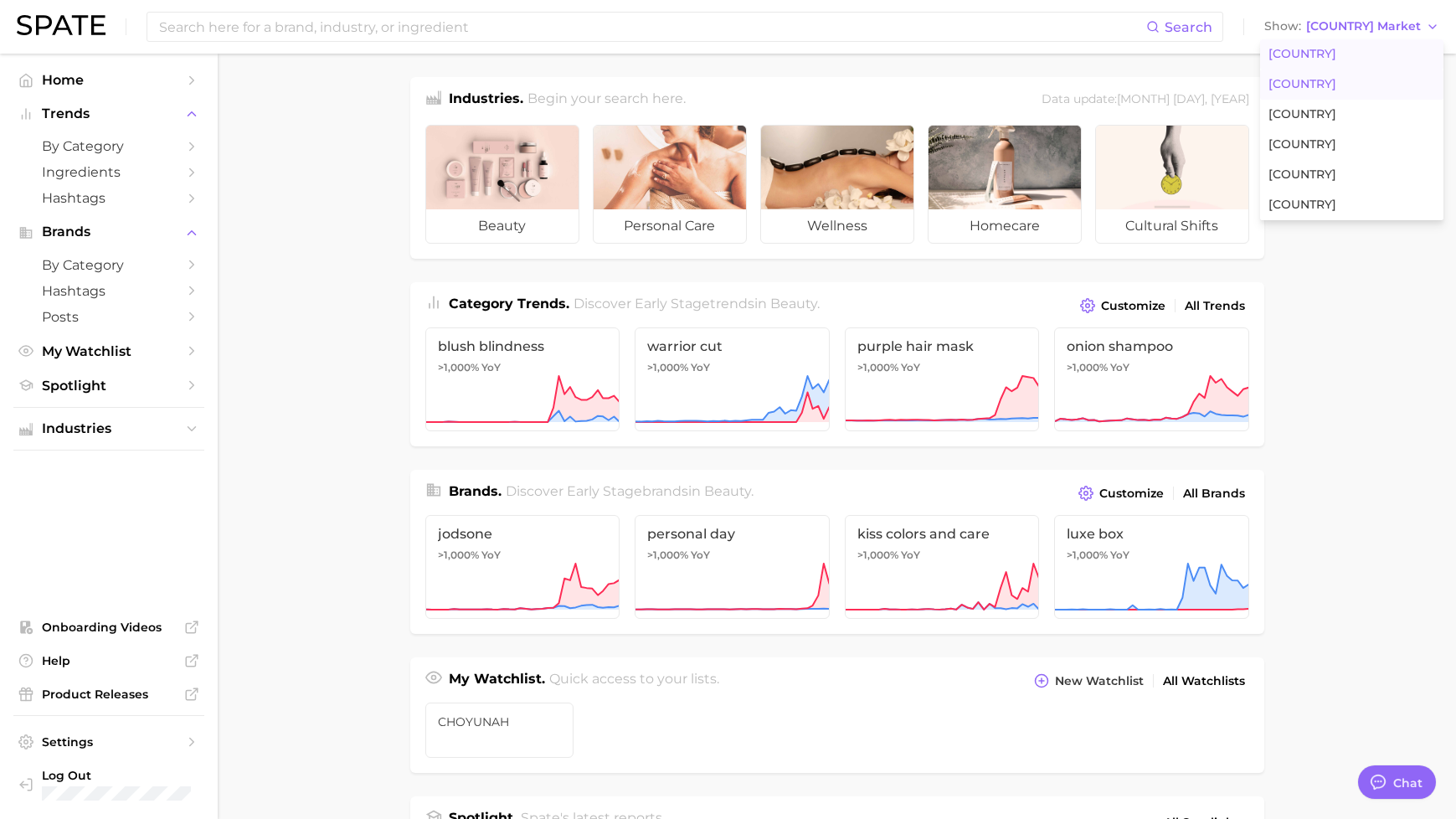 click on "[COUNTRY]" at bounding box center [1351, 85] 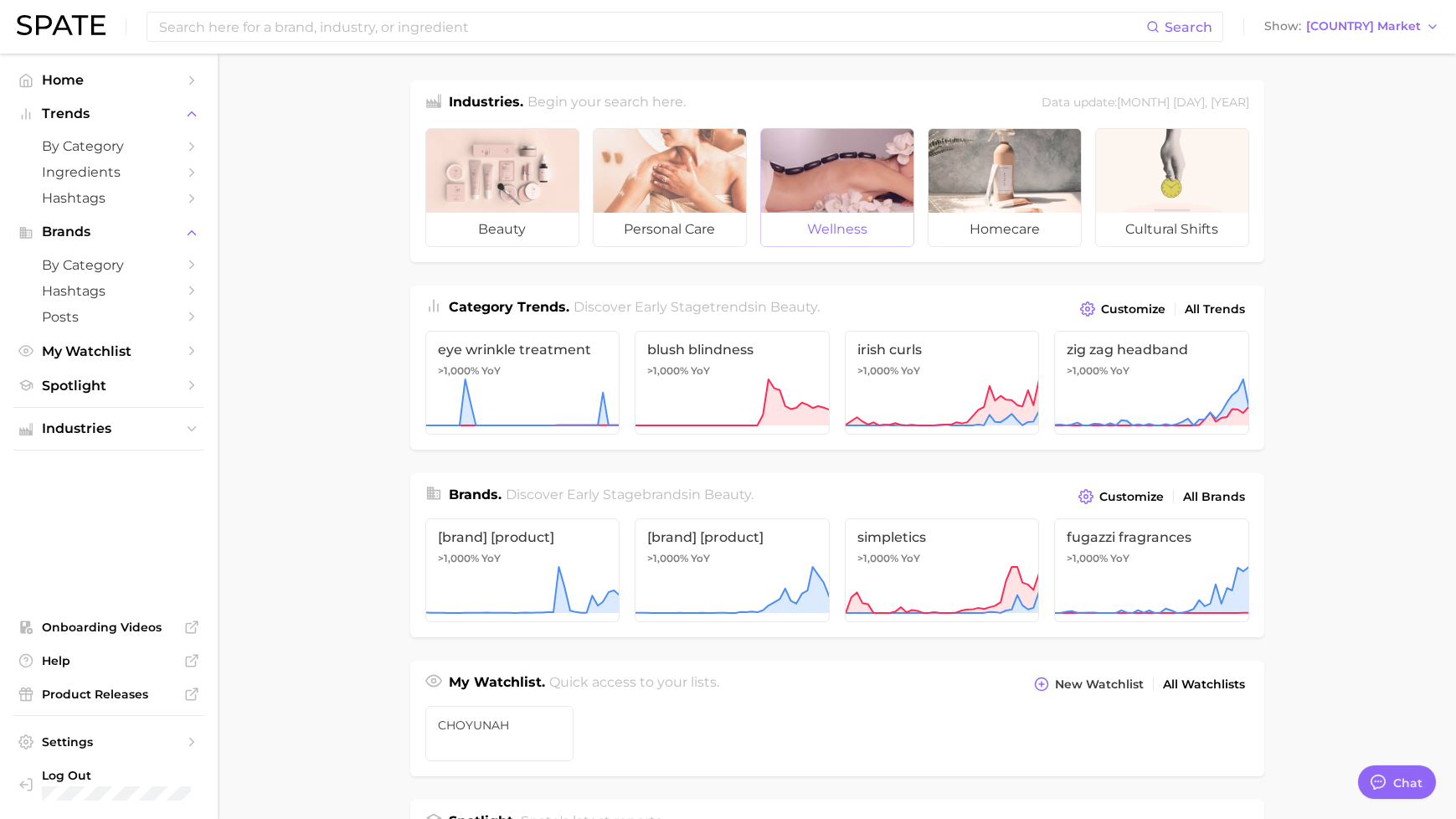 scroll, scrollTop: 2, scrollLeft: 0, axis: vertical 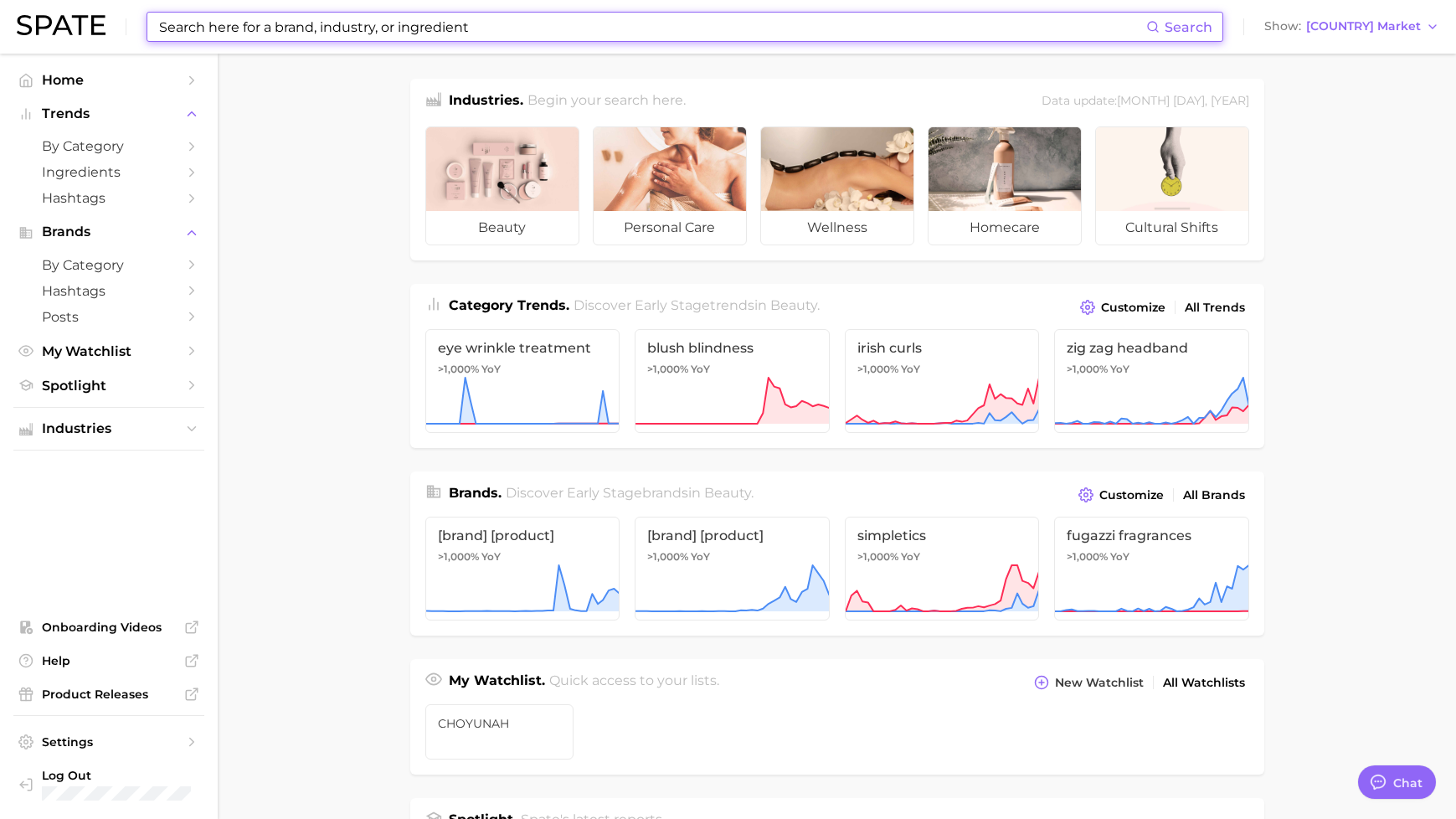 click at bounding box center (651, 27) 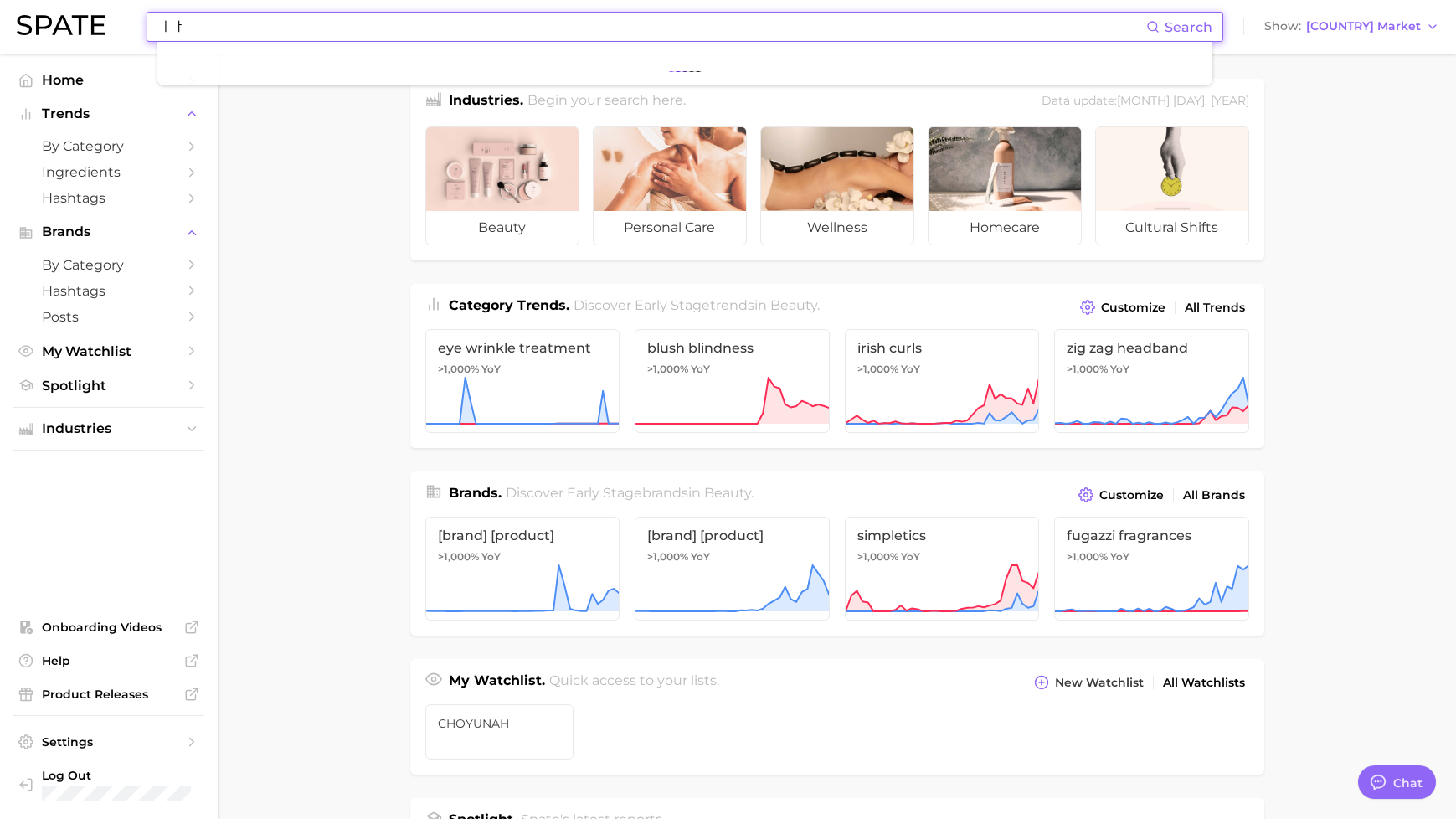 type on "ㅣ" 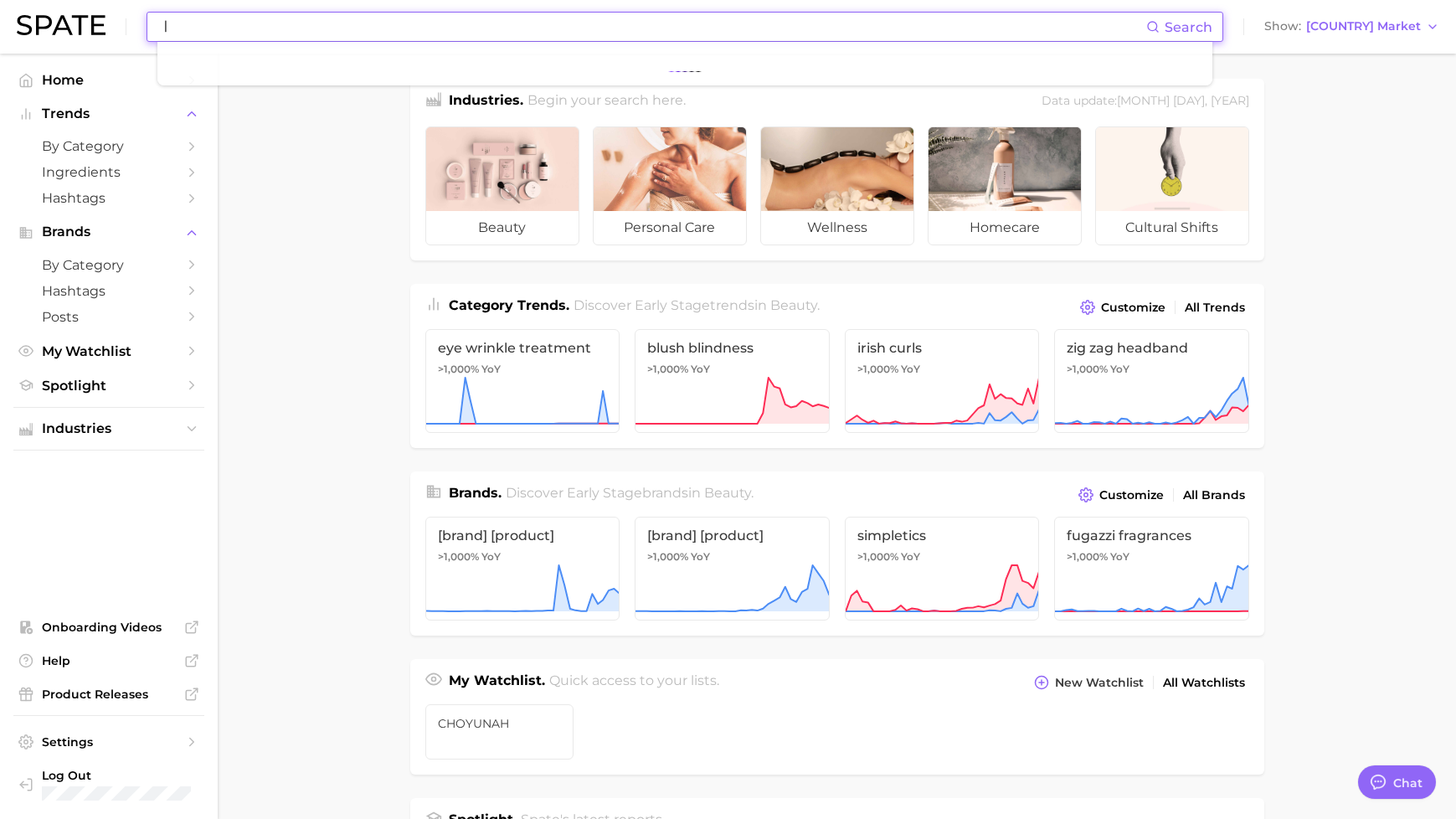 type 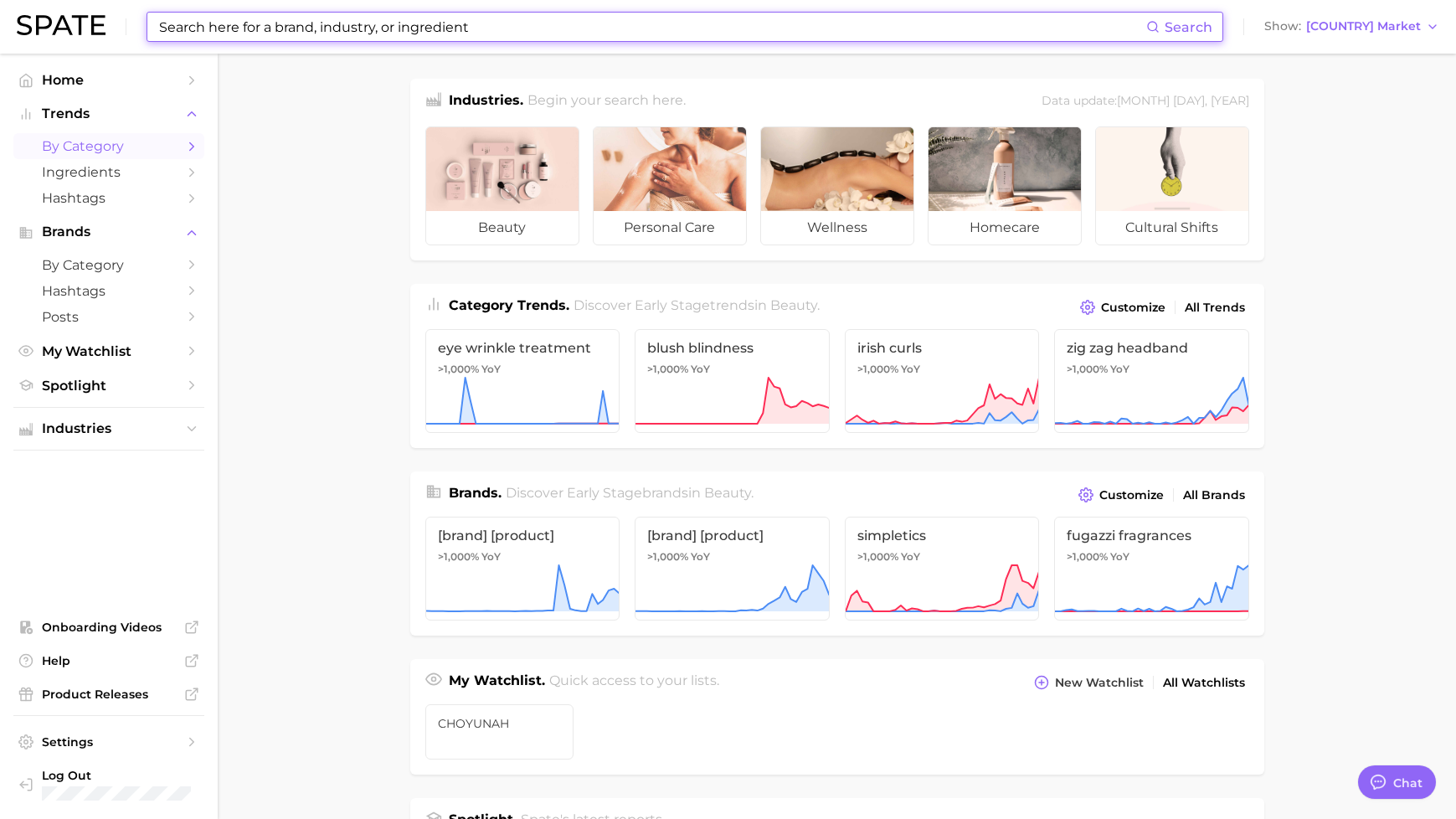 click on "by Category" at bounding box center [109, 146] 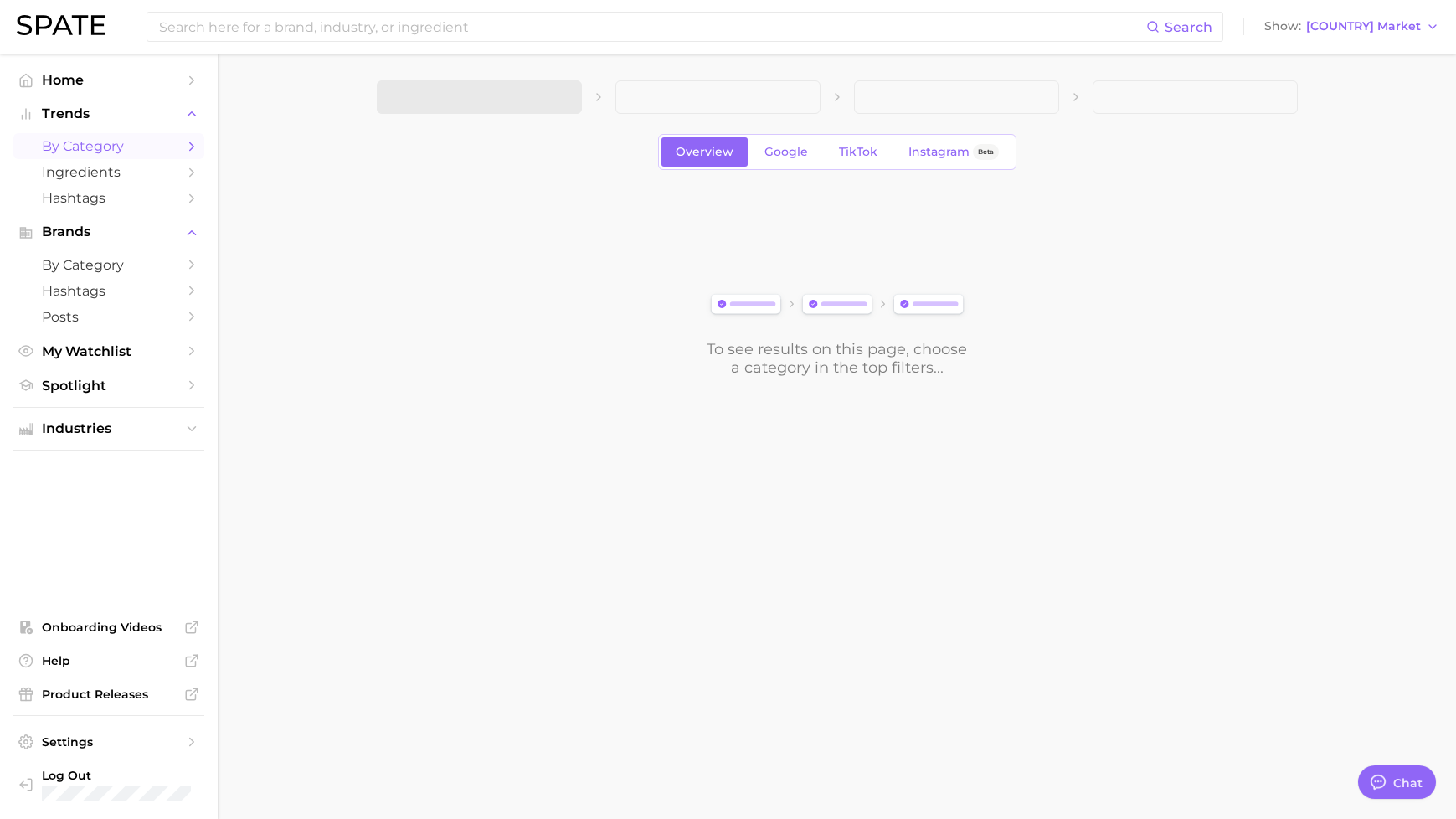 scroll, scrollTop: 0, scrollLeft: 0, axis: both 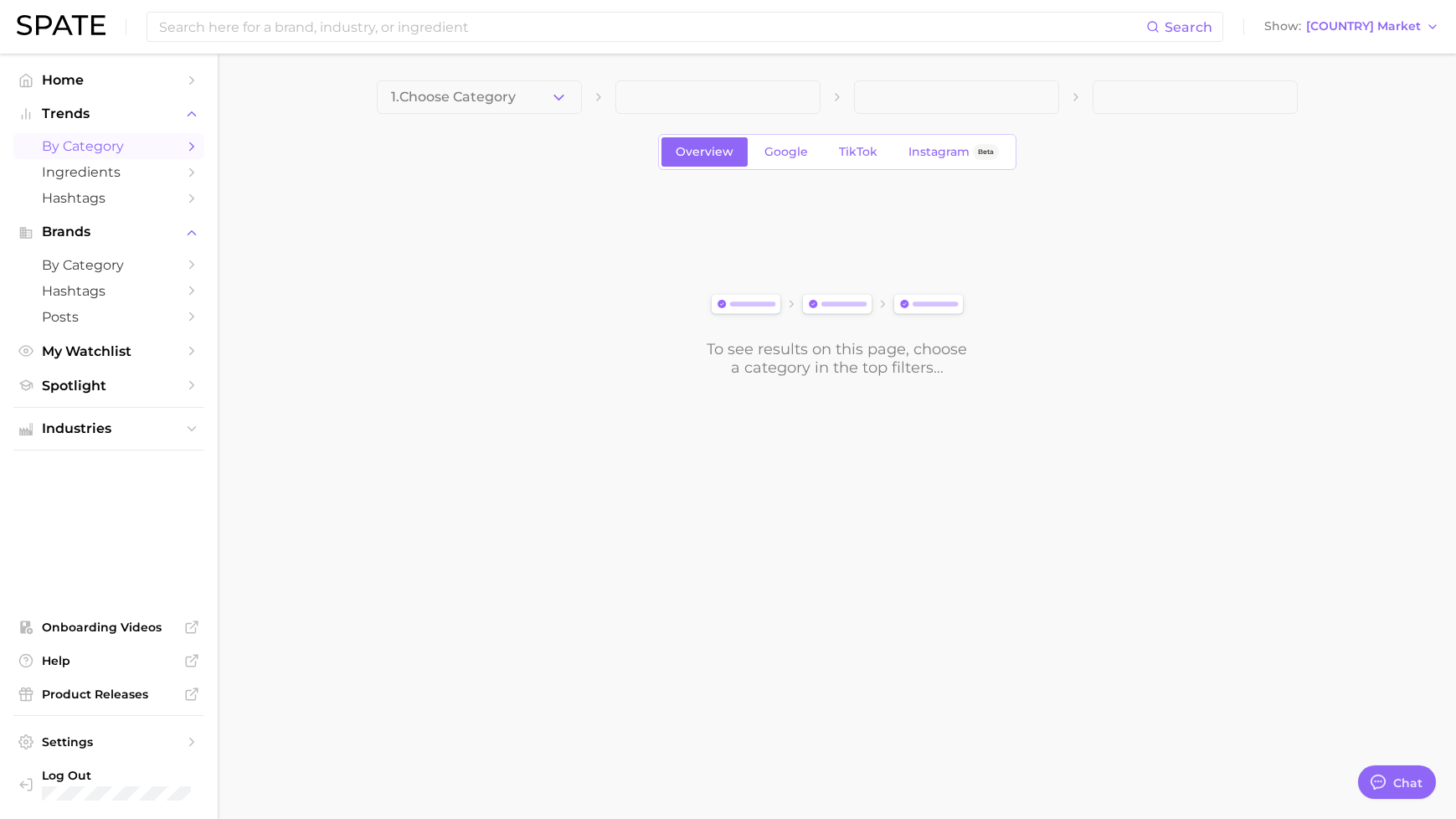 click on "1.  Choose Category" at bounding box center (479, 97) 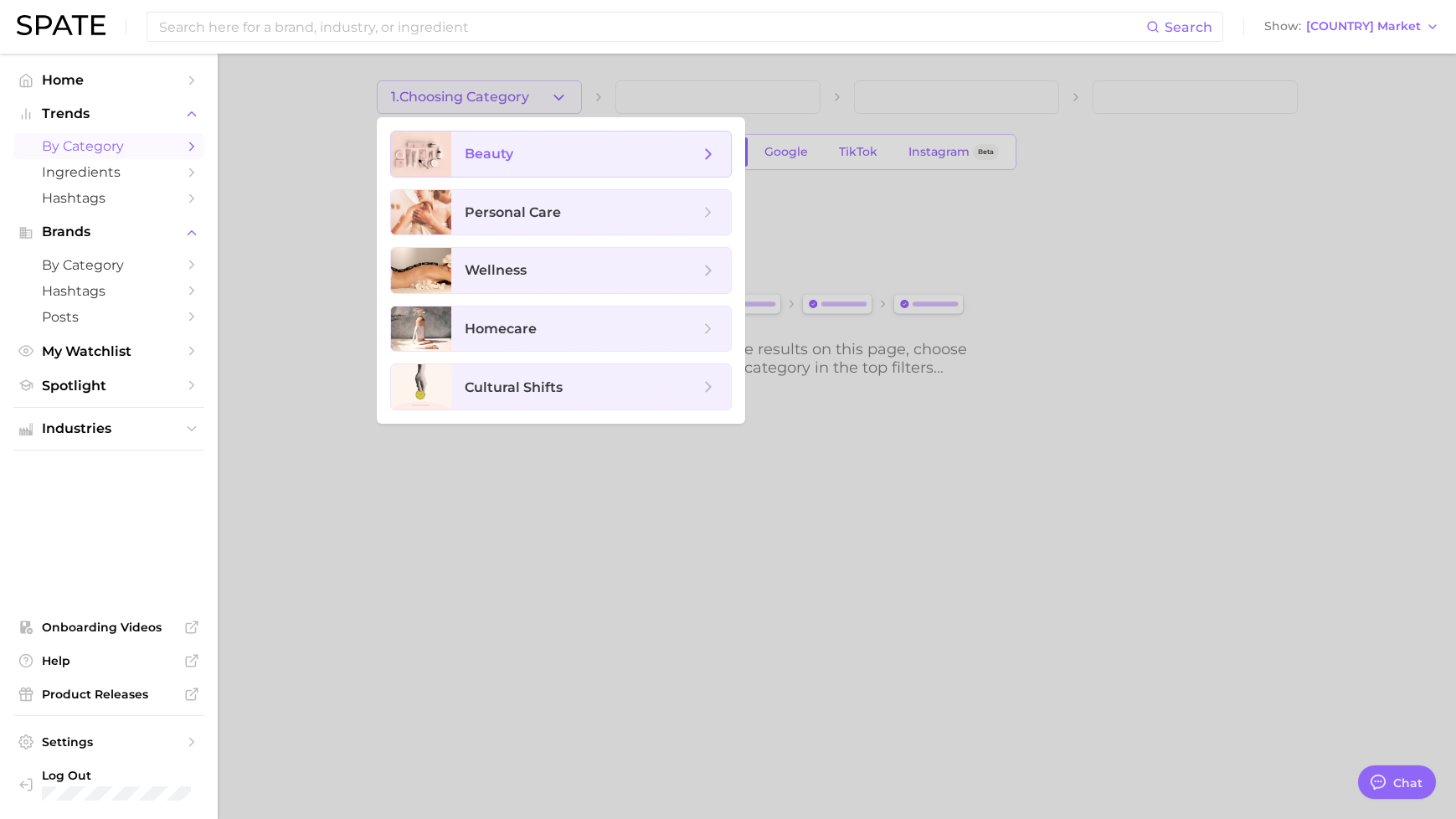 click on "beauty" at bounding box center (582, 154) 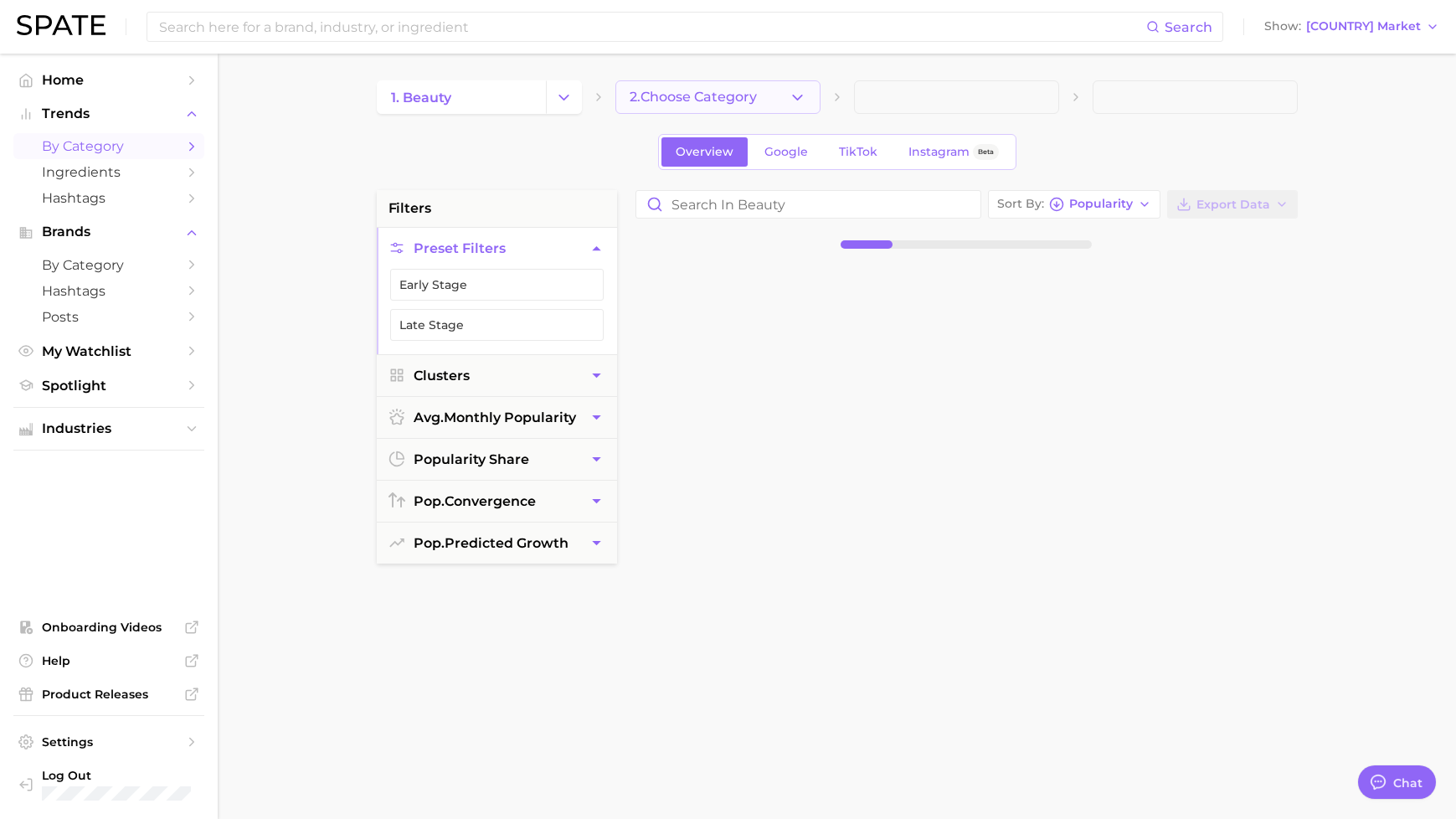 click on "2.  Choose Category" at bounding box center (718, 97) 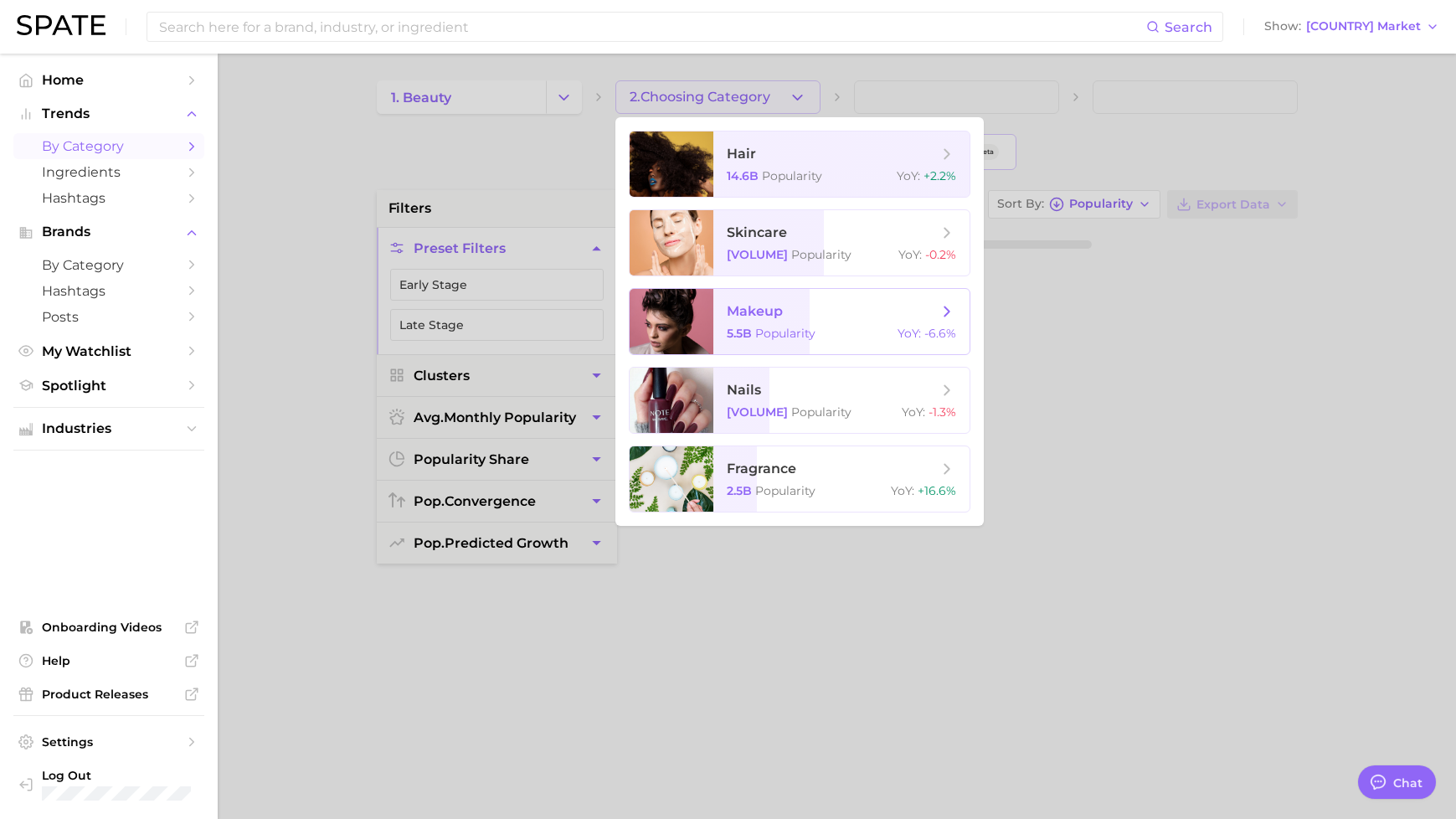 click on "makeup 5.5b   Popularity YoY :   -6.6%" at bounding box center [841, 322] 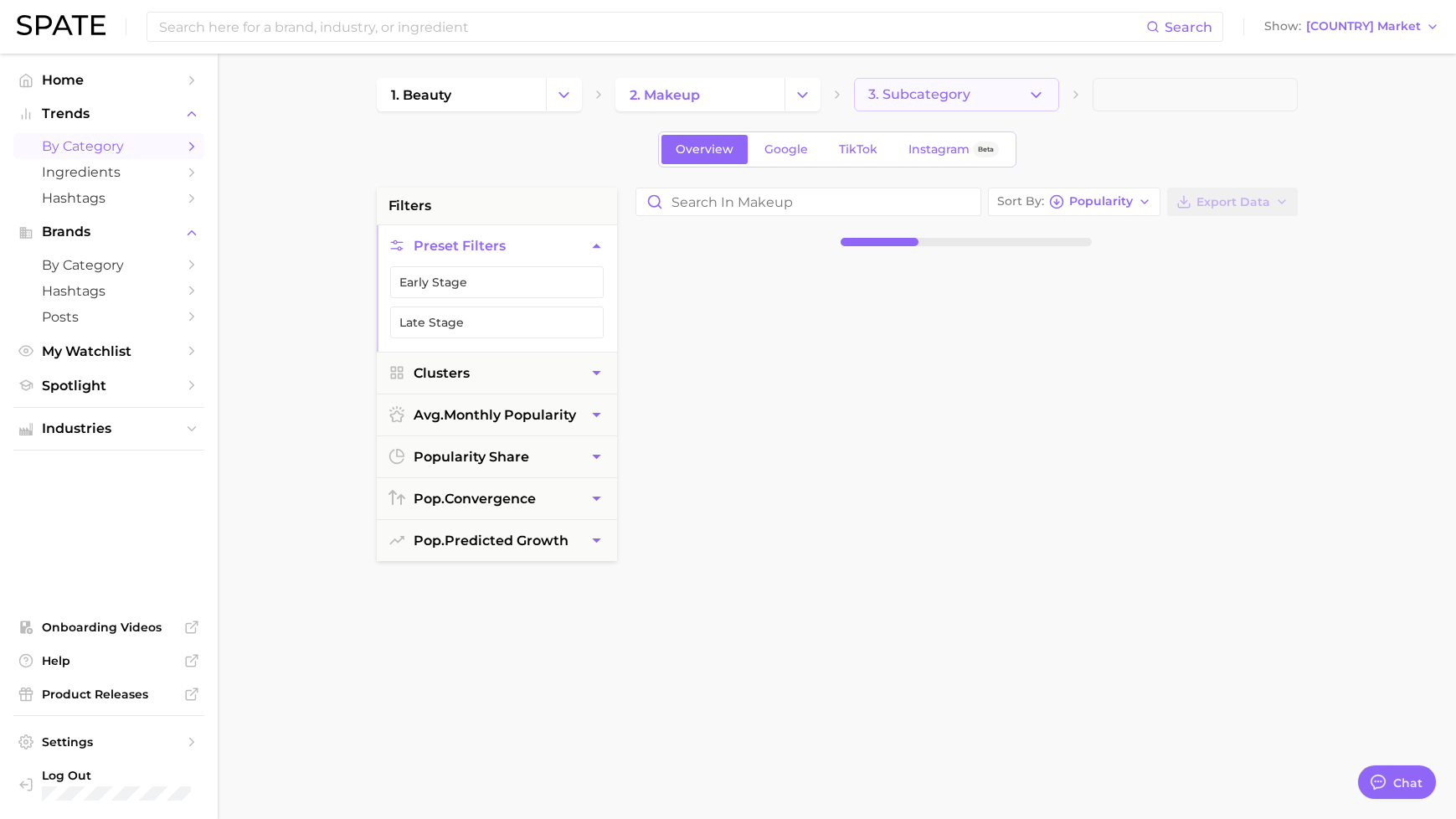 scroll, scrollTop: 3, scrollLeft: 0, axis: vertical 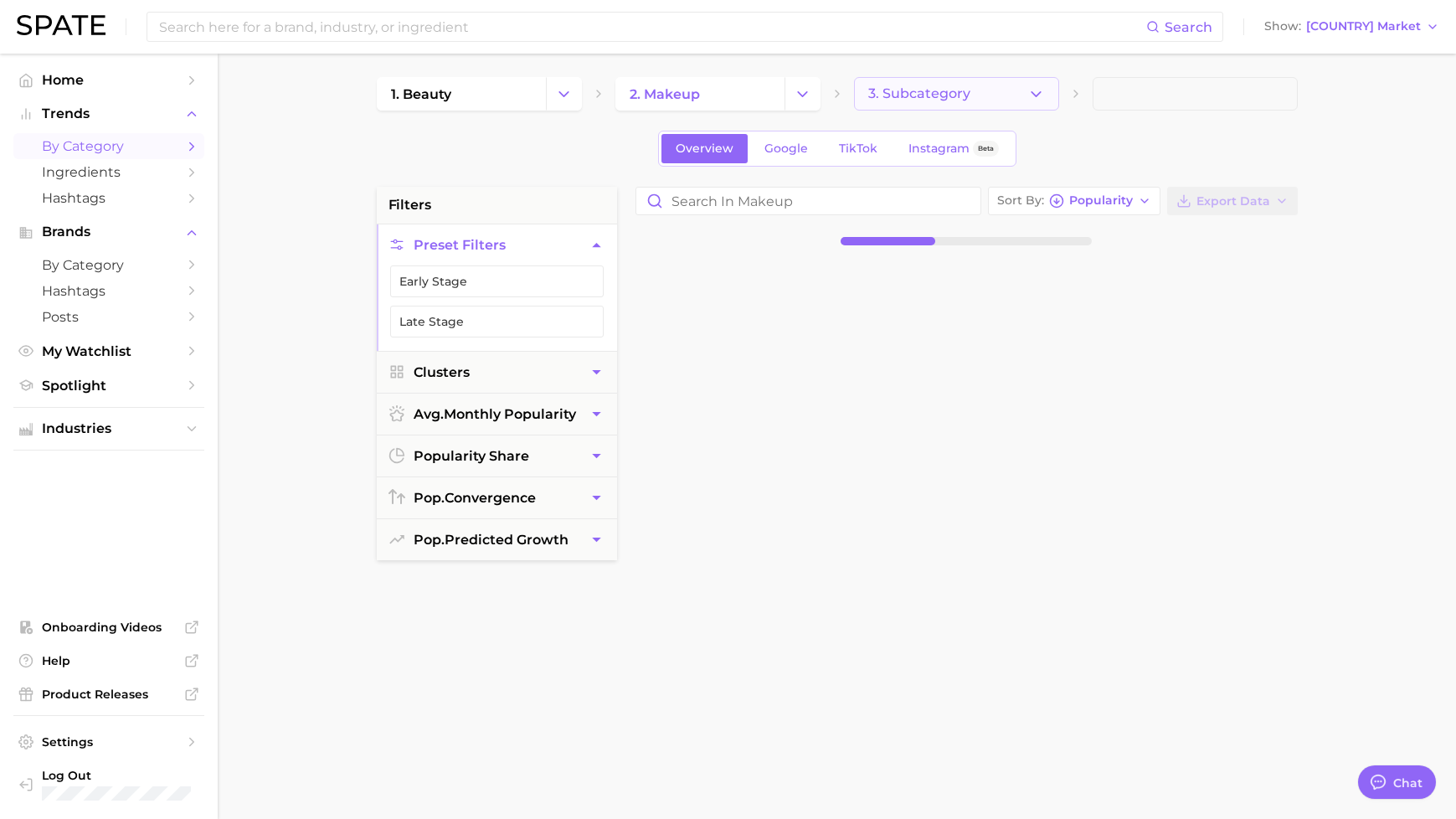 click on "3. Subcategory" at bounding box center (956, 94) 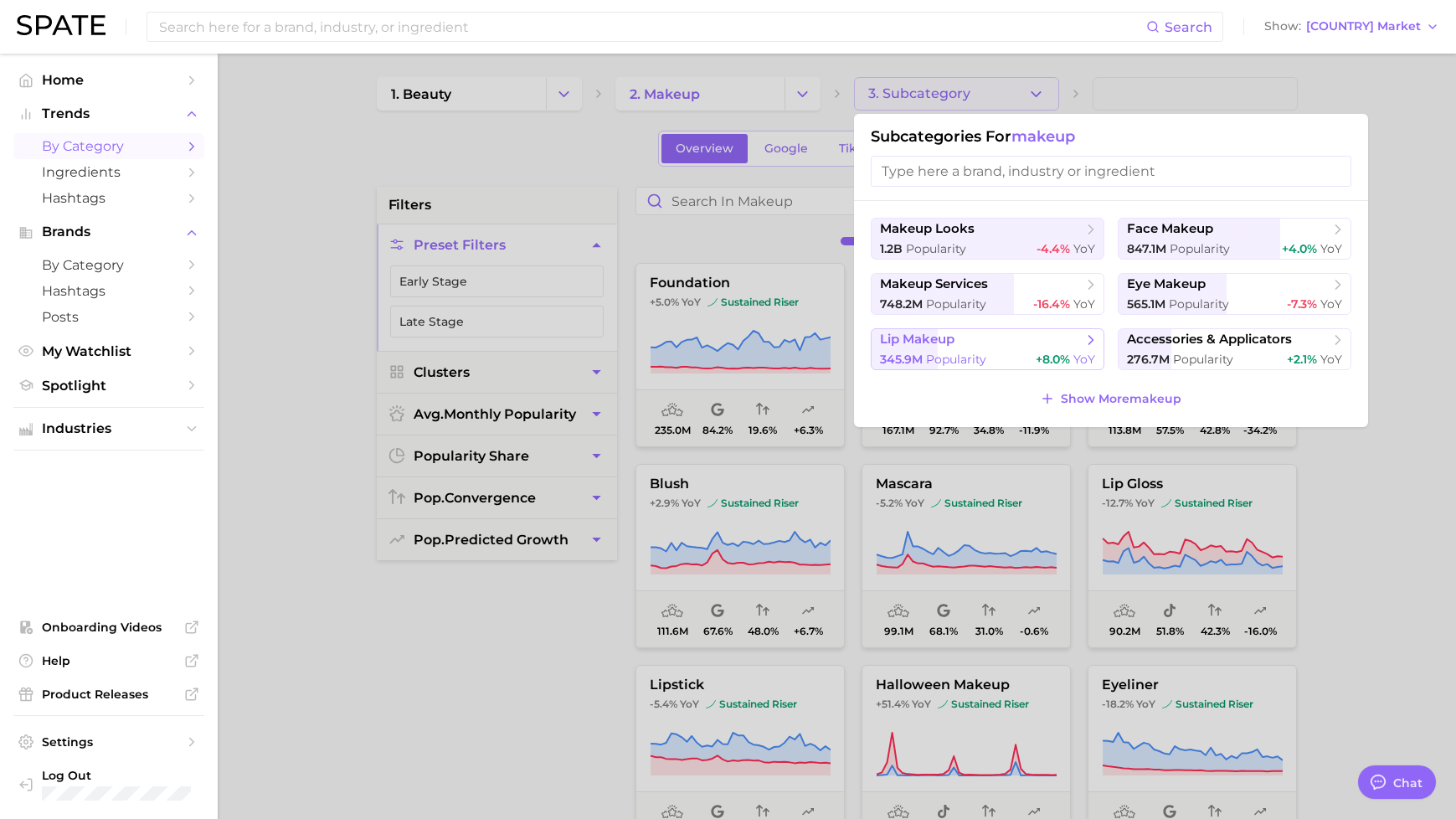 click on "lip makeup" at bounding box center [981, 340] 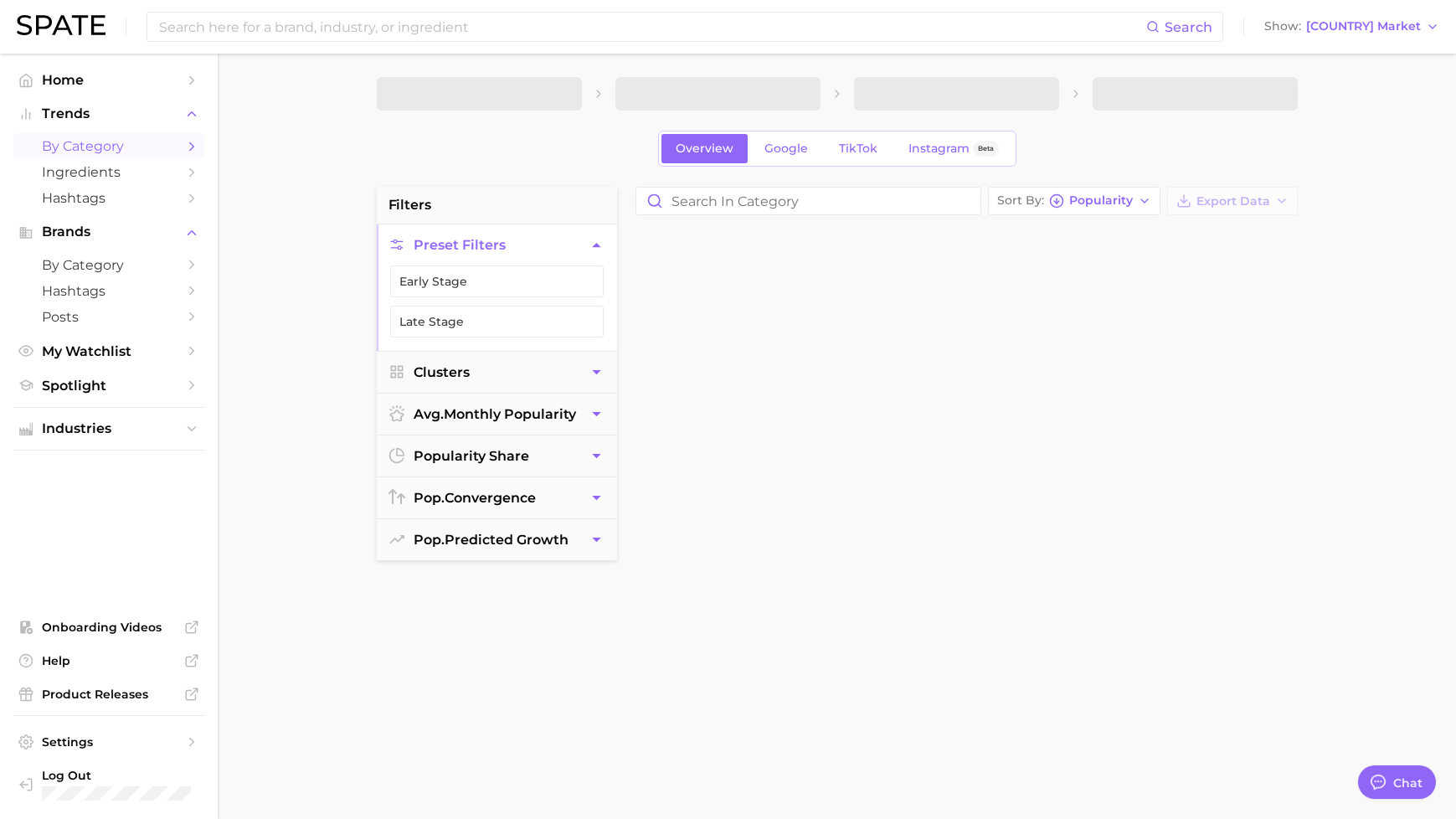 scroll, scrollTop: 0, scrollLeft: 0, axis: both 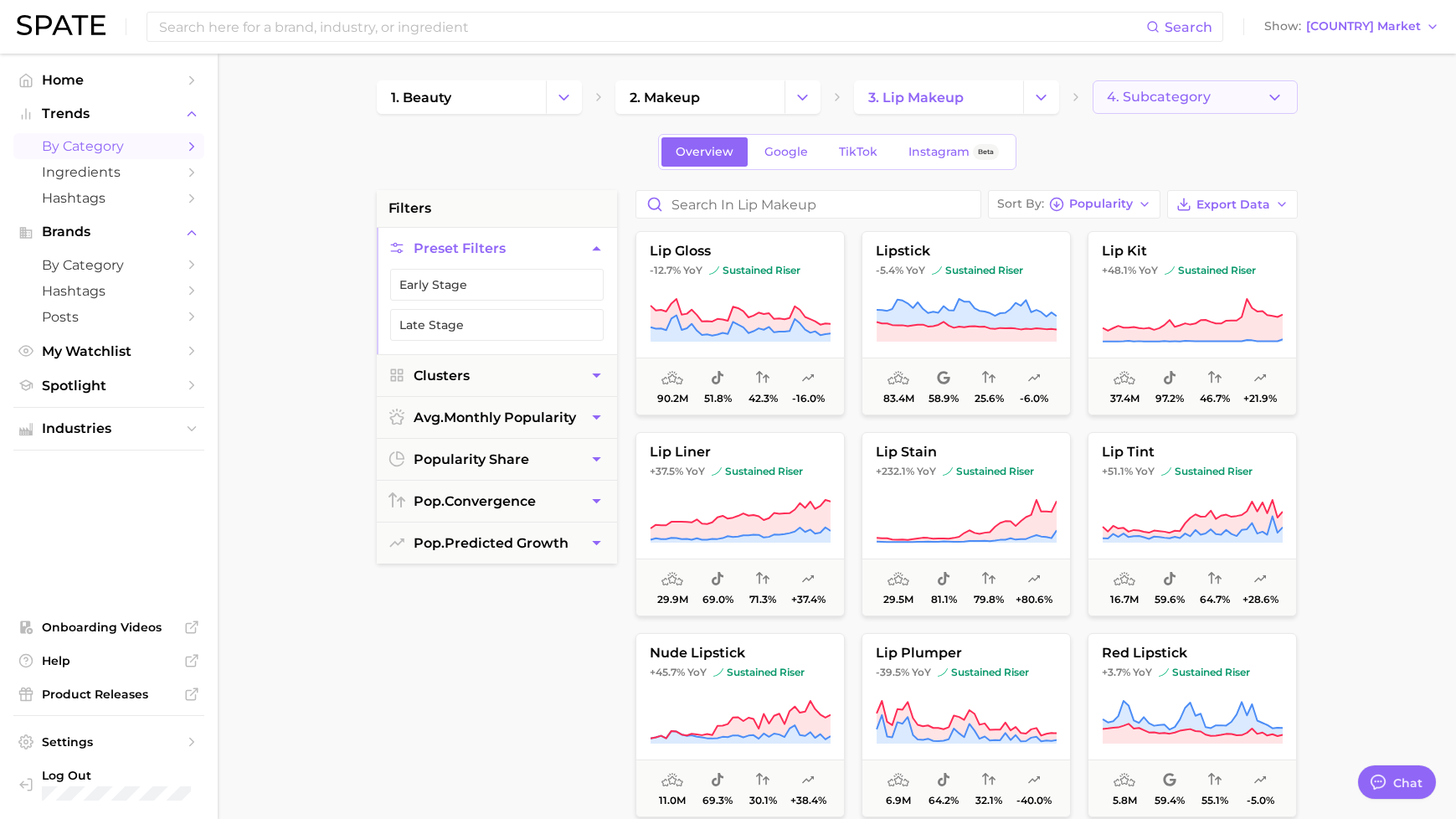 click on "4. Subcategory" at bounding box center [1195, 97] 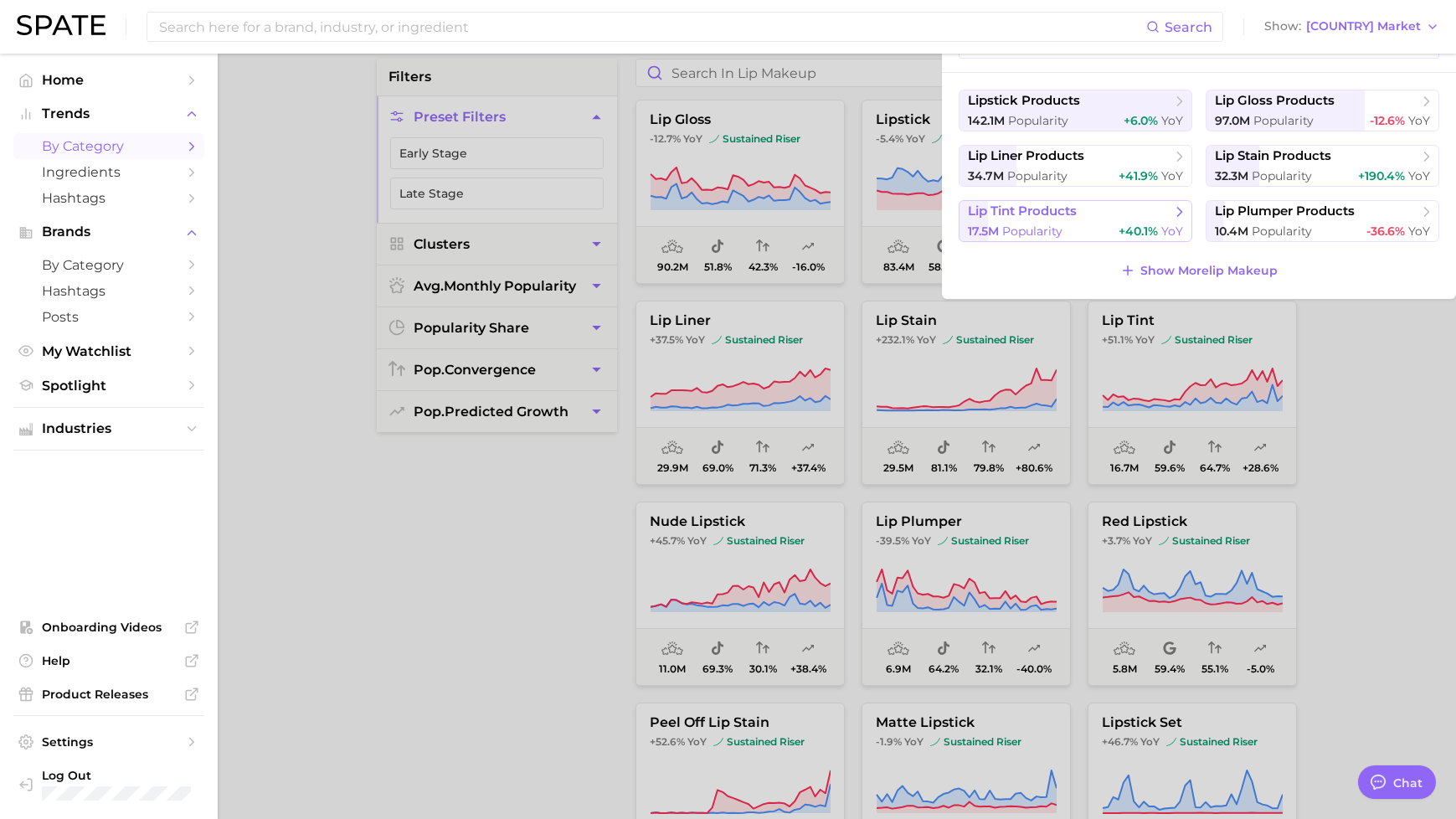 scroll, scrollTop: 131, scrollLeft: 0, axis: vertical 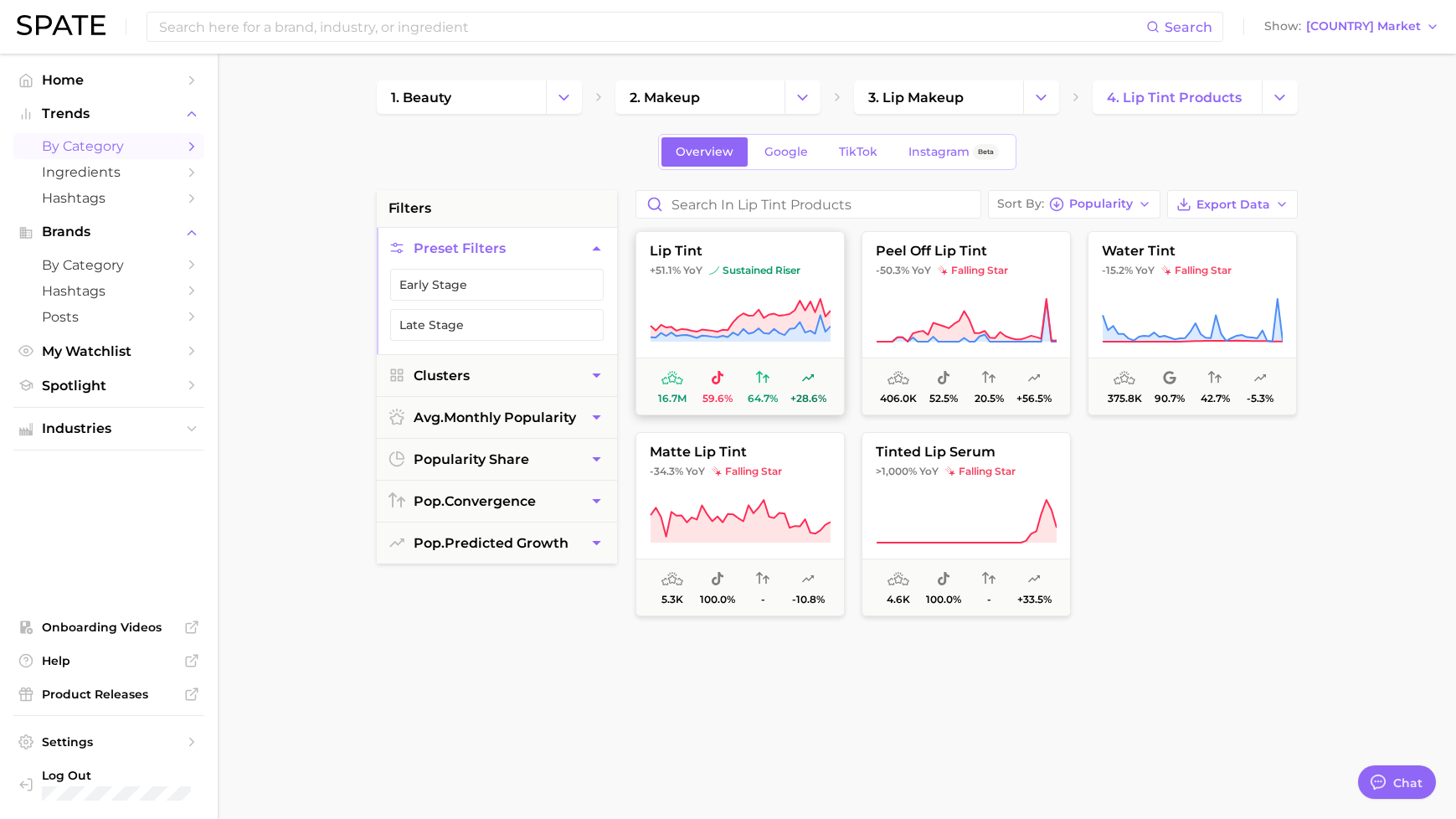 click 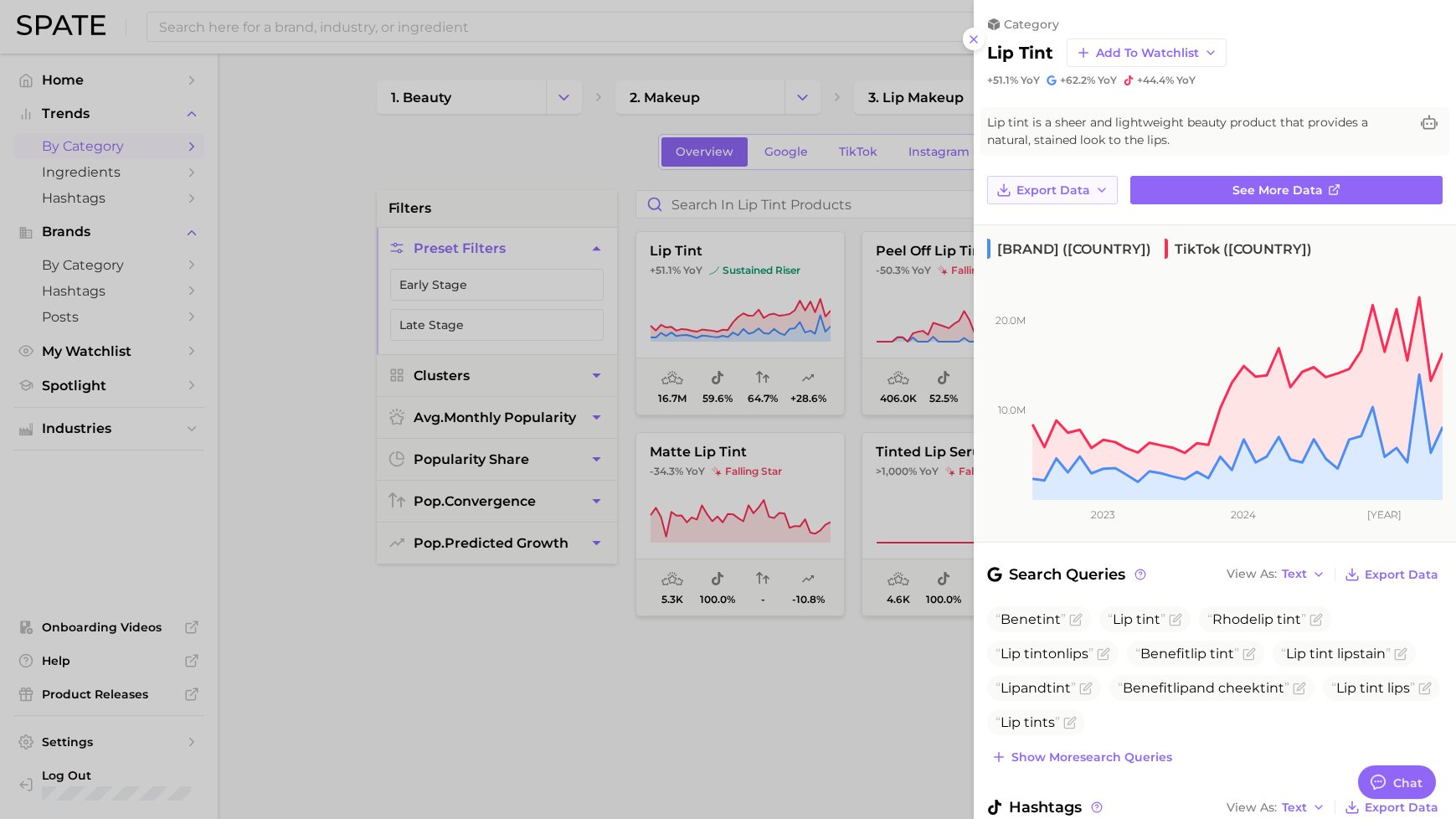 click 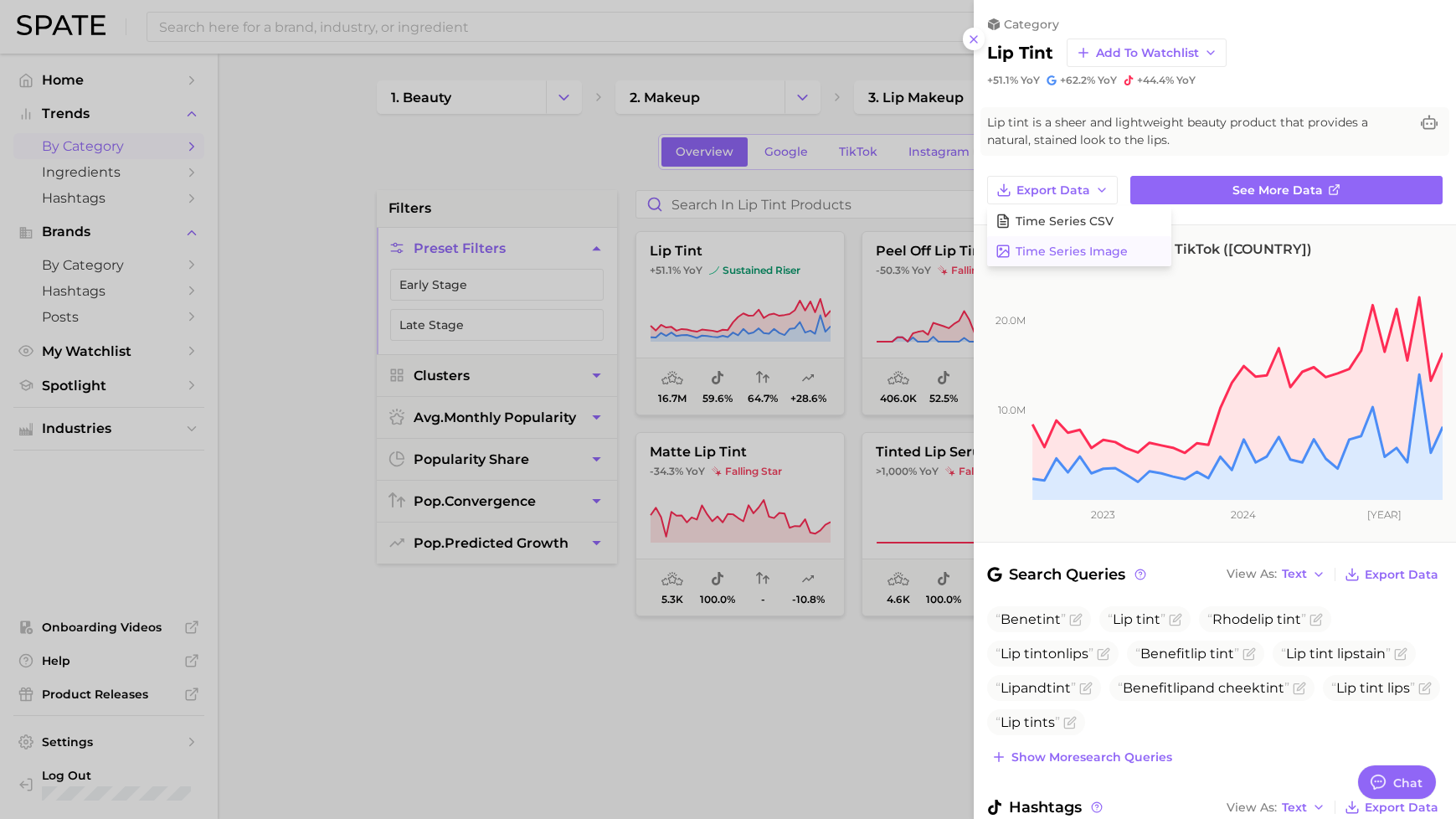 click on "Time Series Image" at bounding box center (1072, 251) 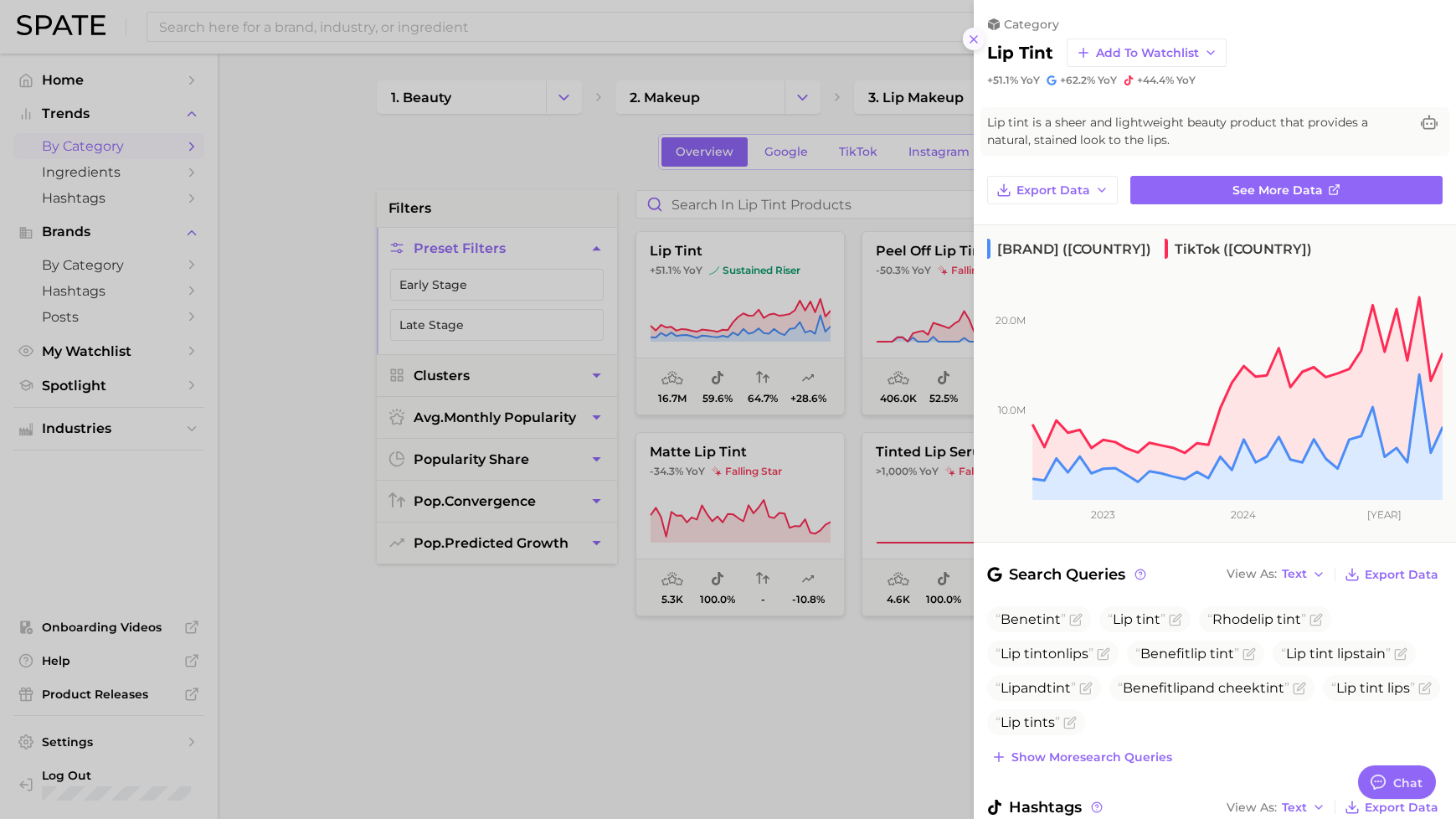 click 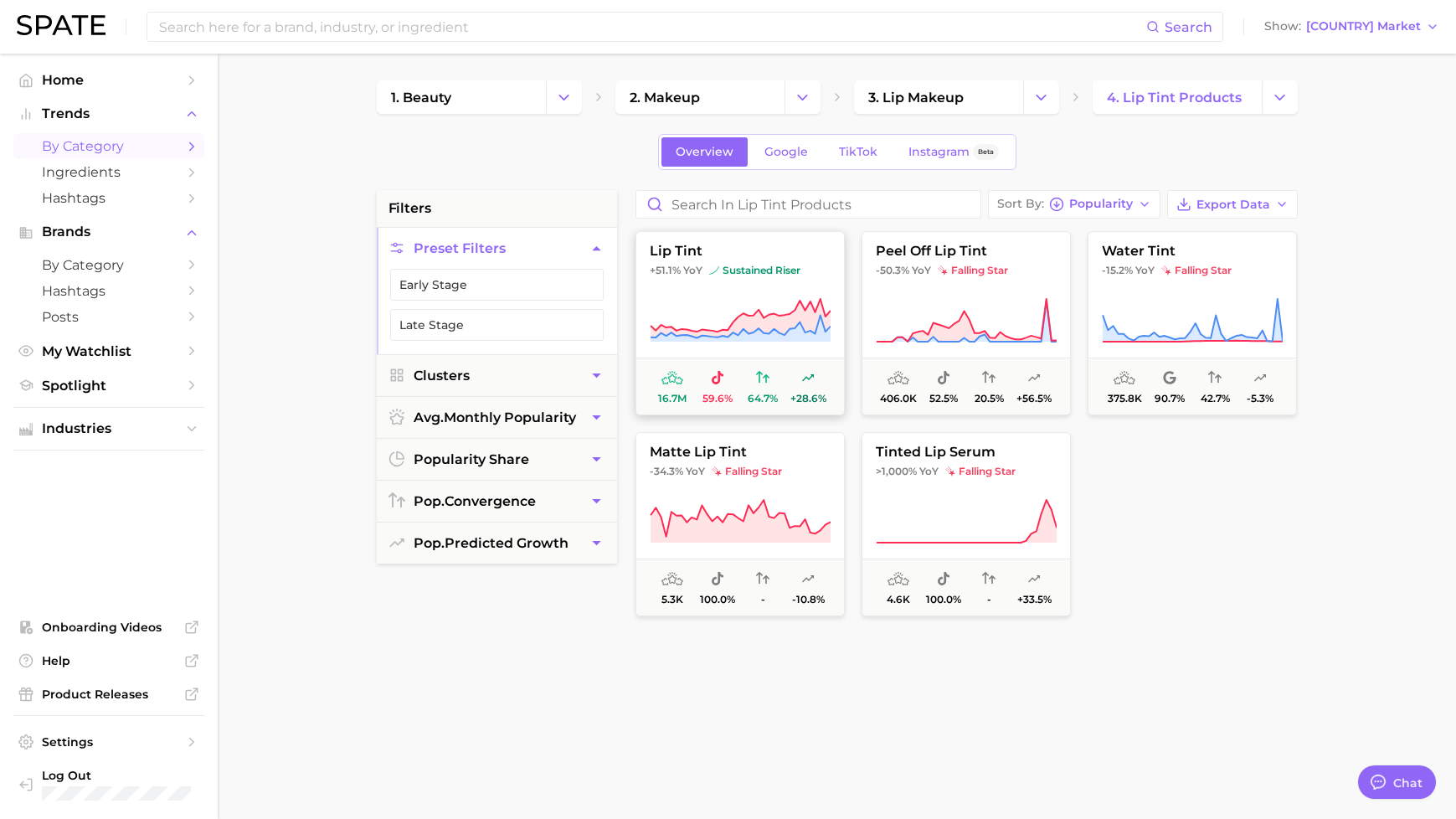 click 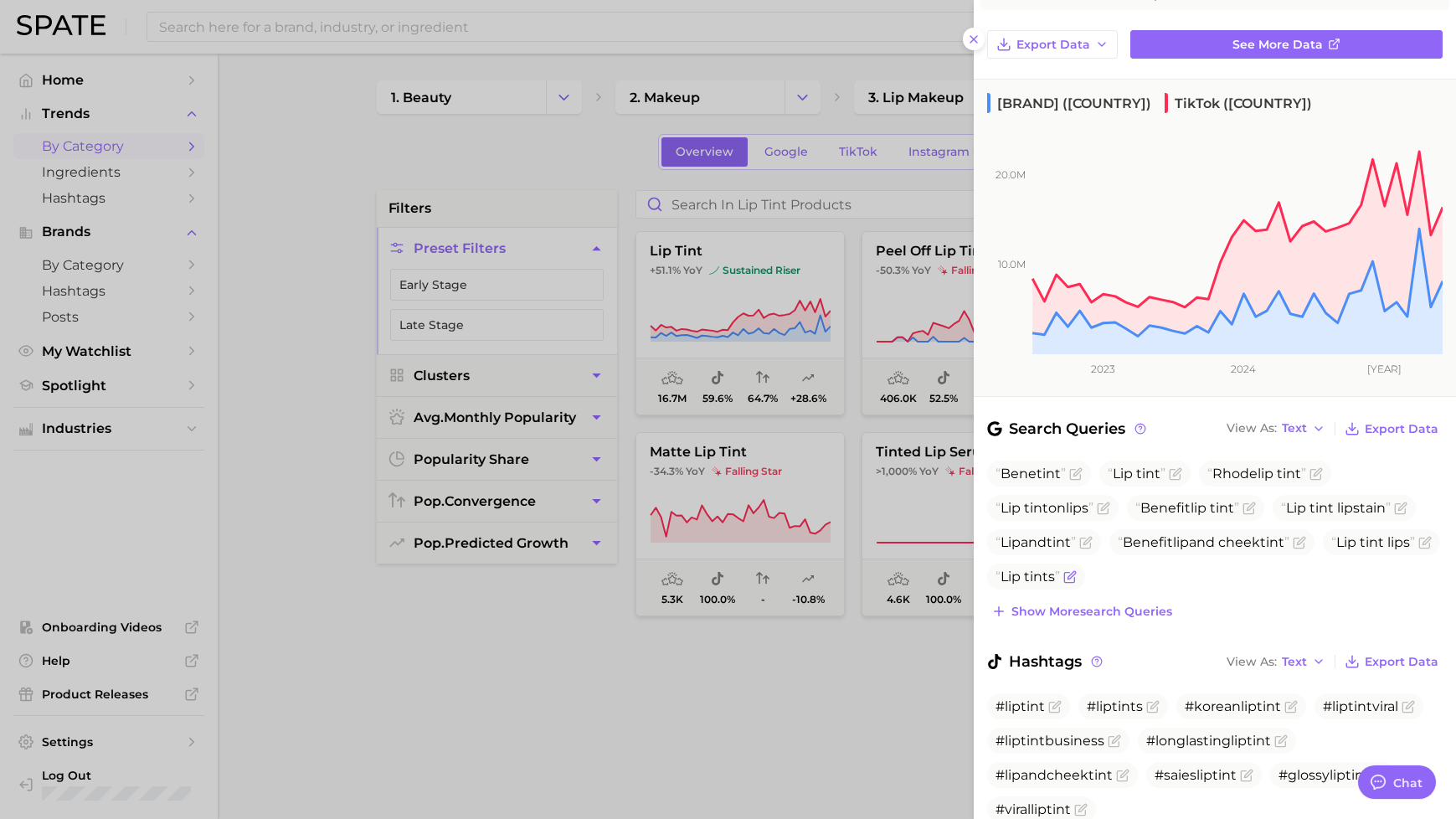 scroll, scrollTop: 239, scrollLeft: 0, axis: vertical 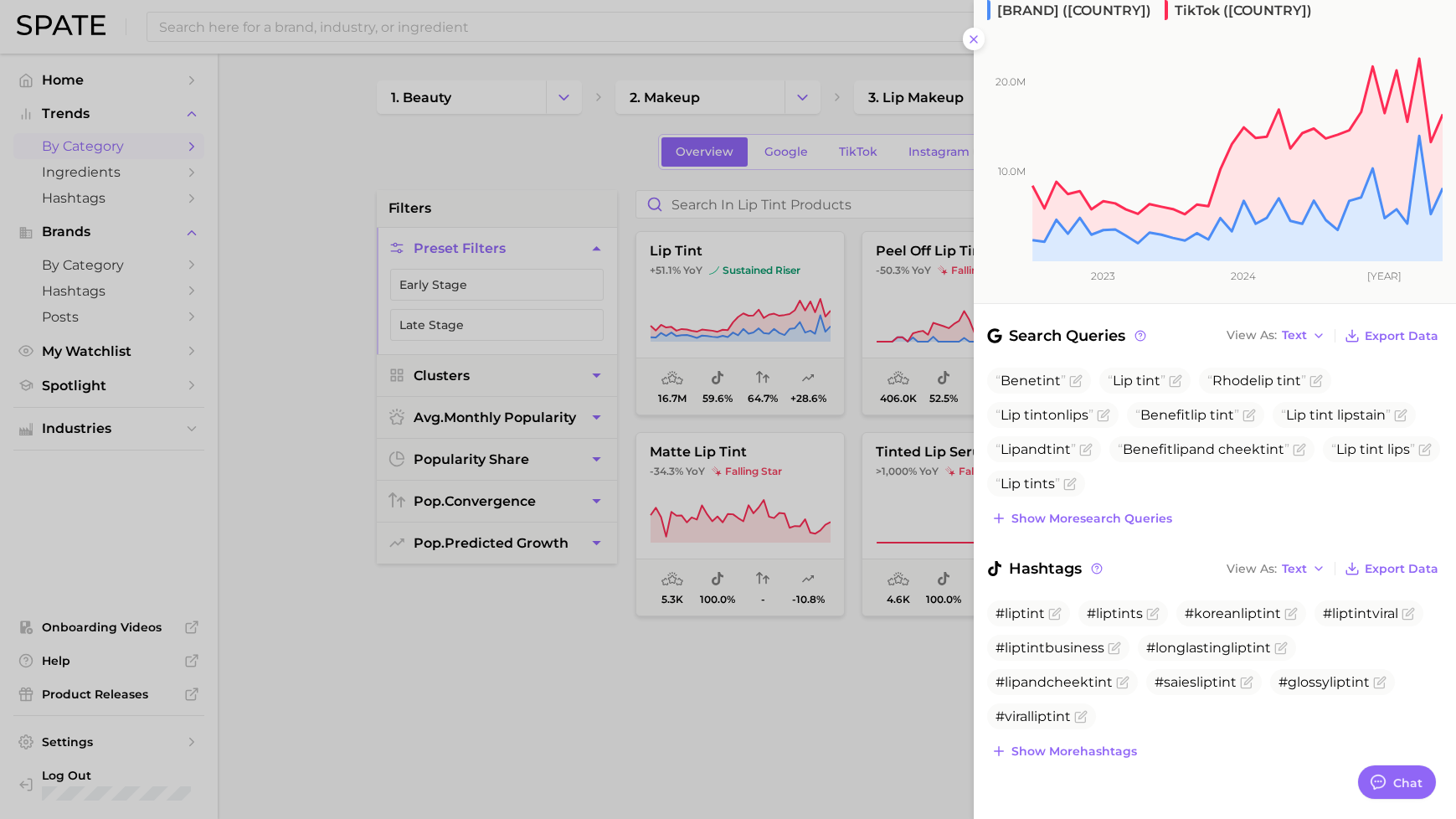 drag, startPoint x: 488, startPoint y: 636, endPoint x: 511, endPoint y: 621, distance: 27.45906 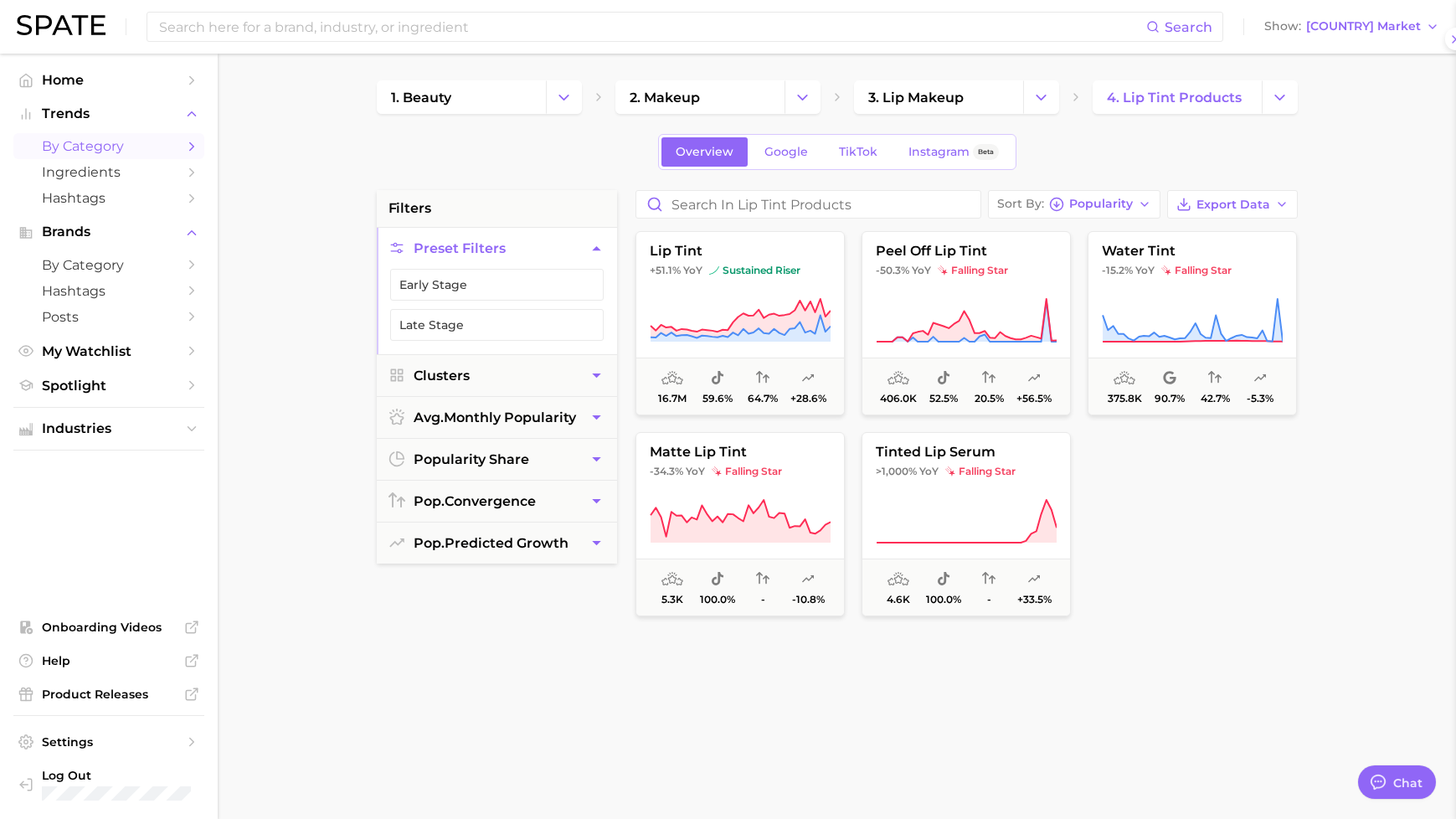 scroll, scrollTop: 0, scrollLeft: 0, axis: both 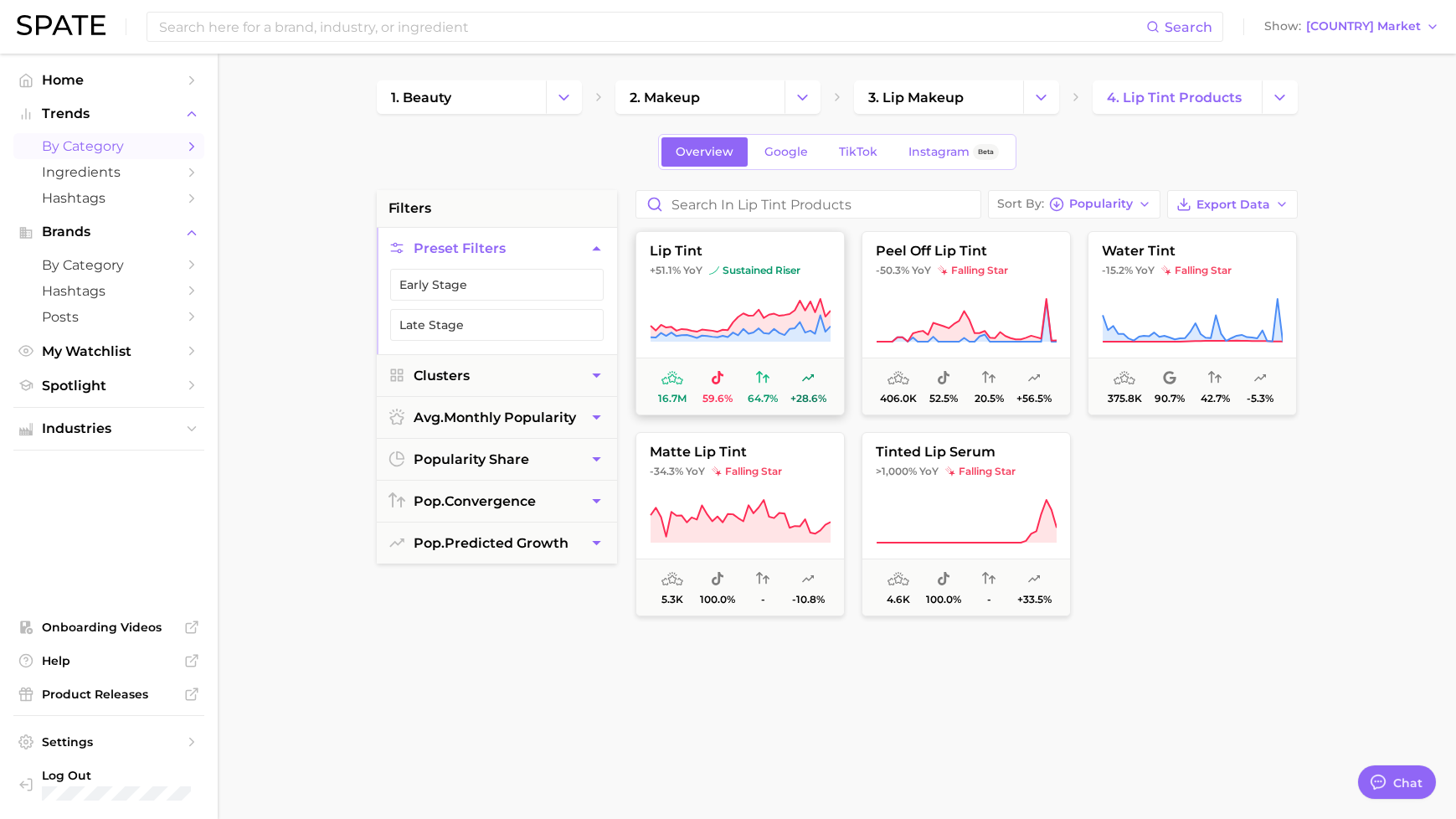click 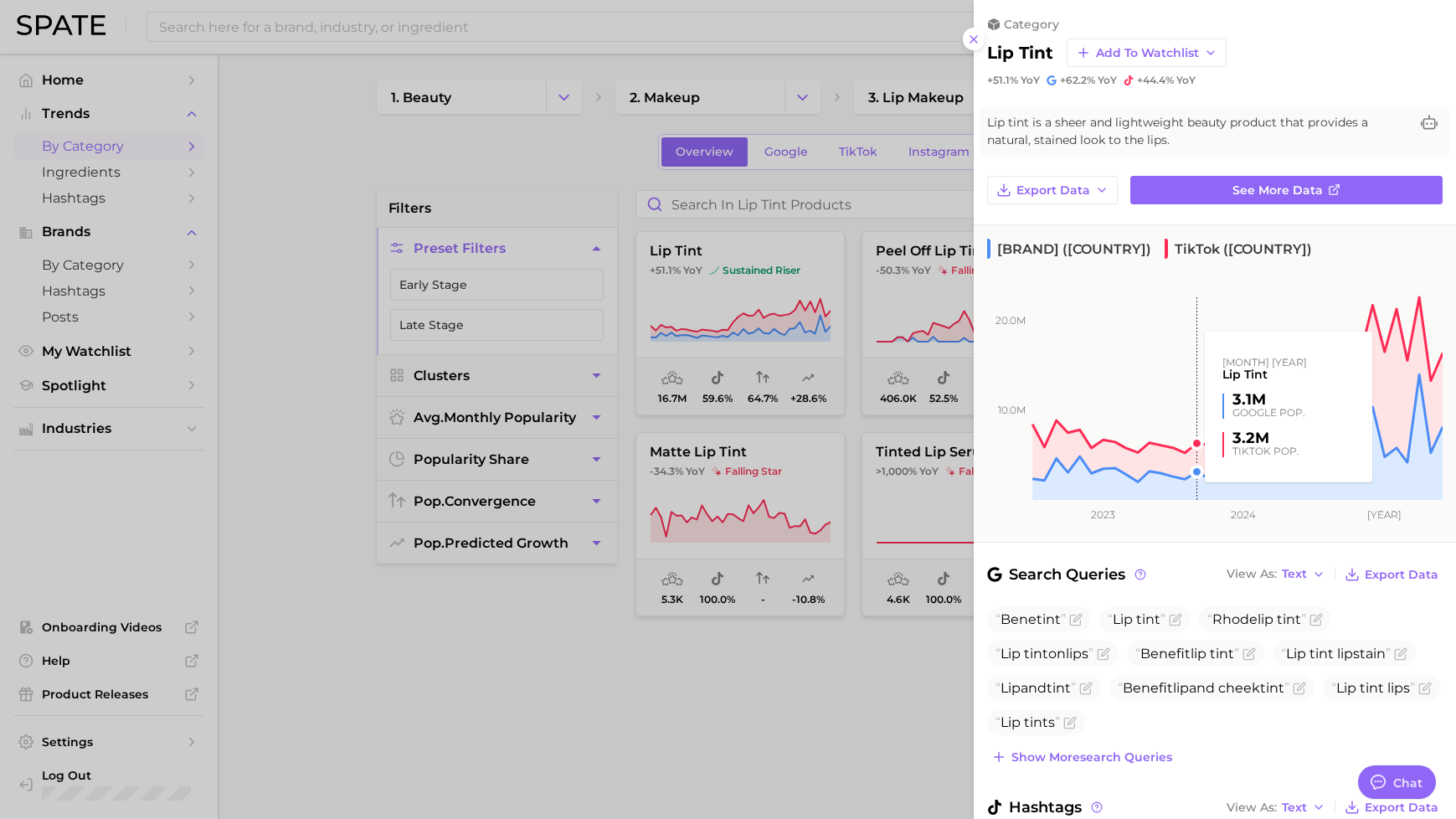 scroll, scrollTop: 54, scrollLeft: 0, axis: vertical 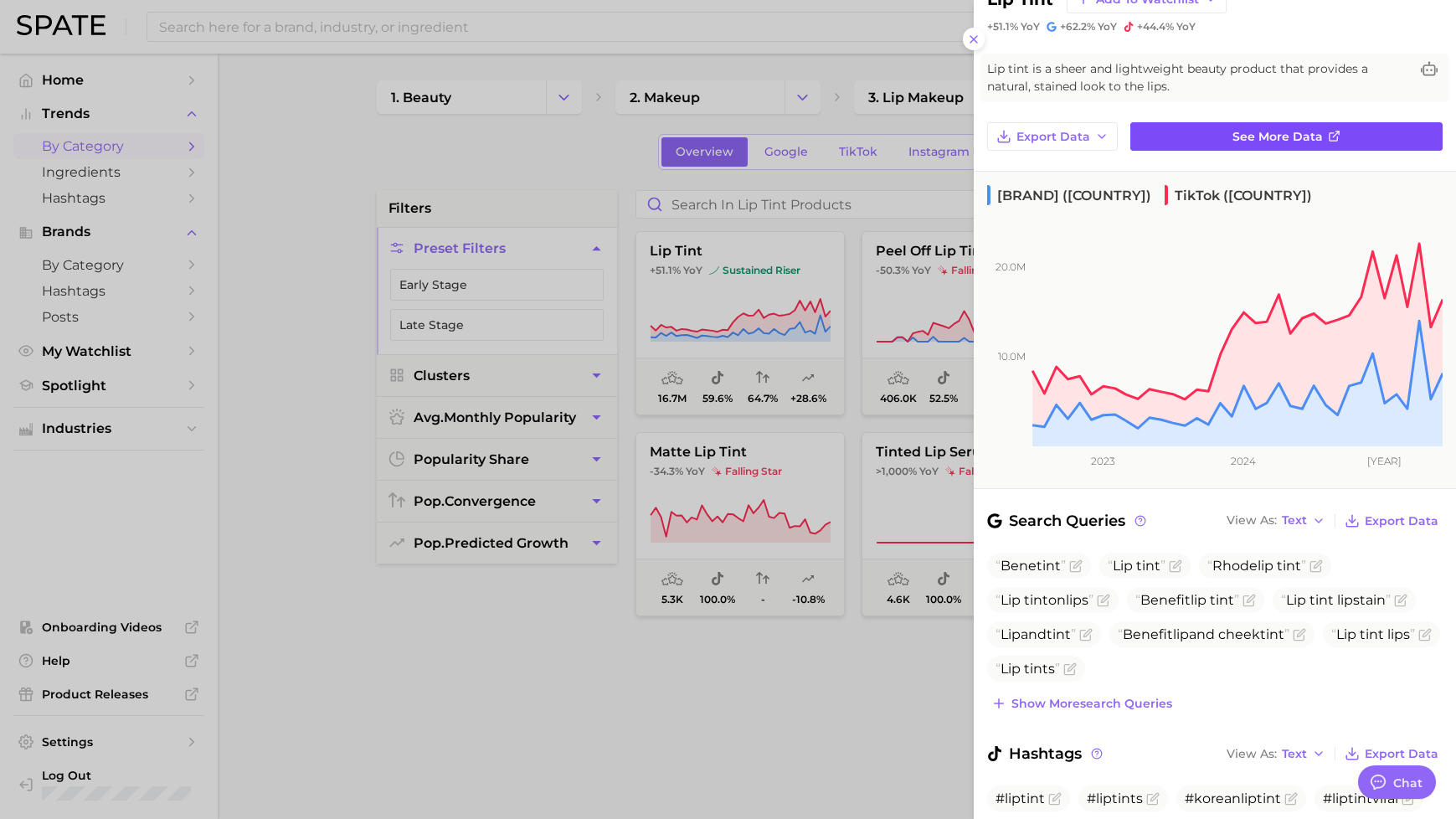 click on "See more data" at bounding box center [1278, 136] 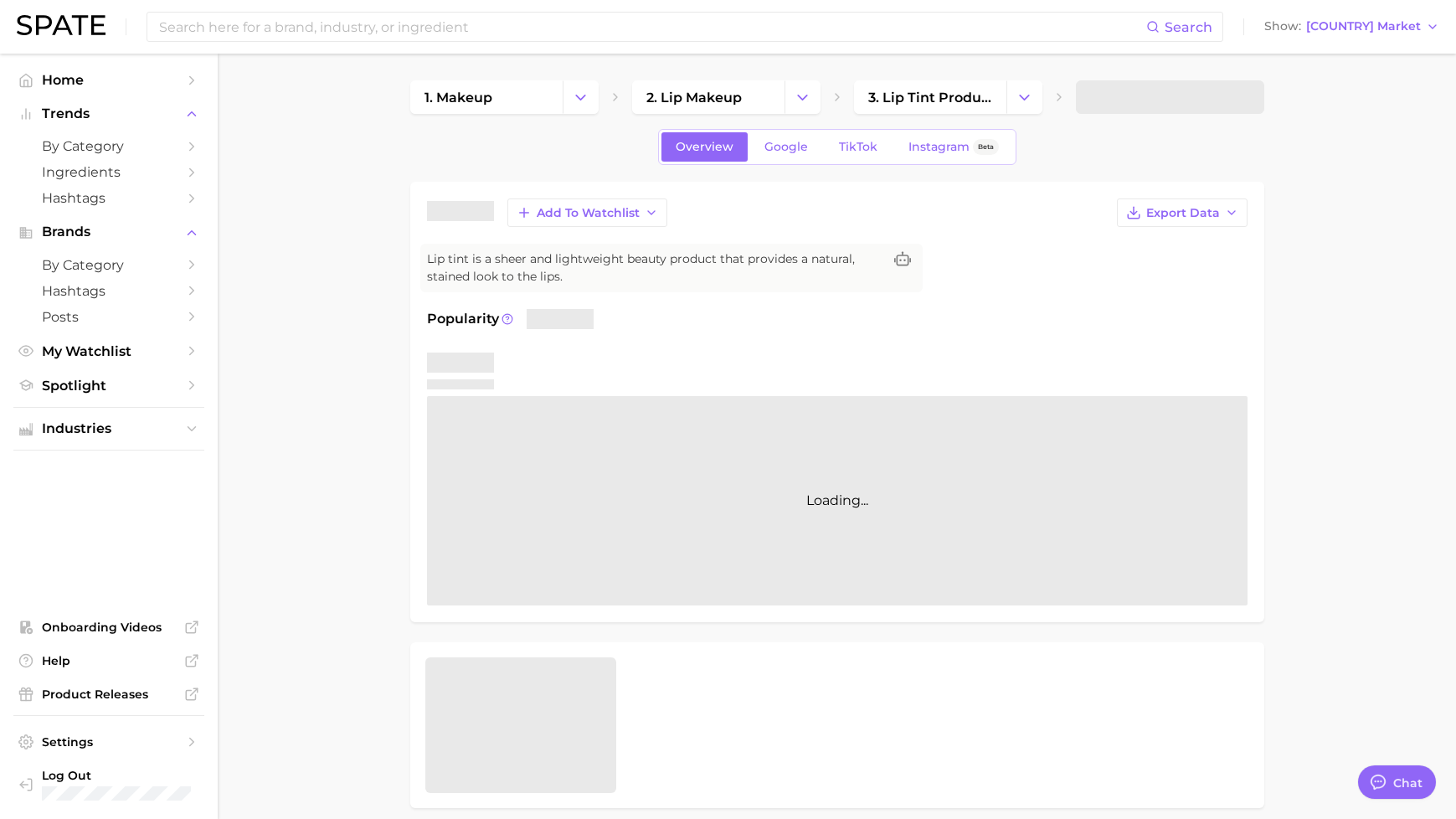 type on "x" 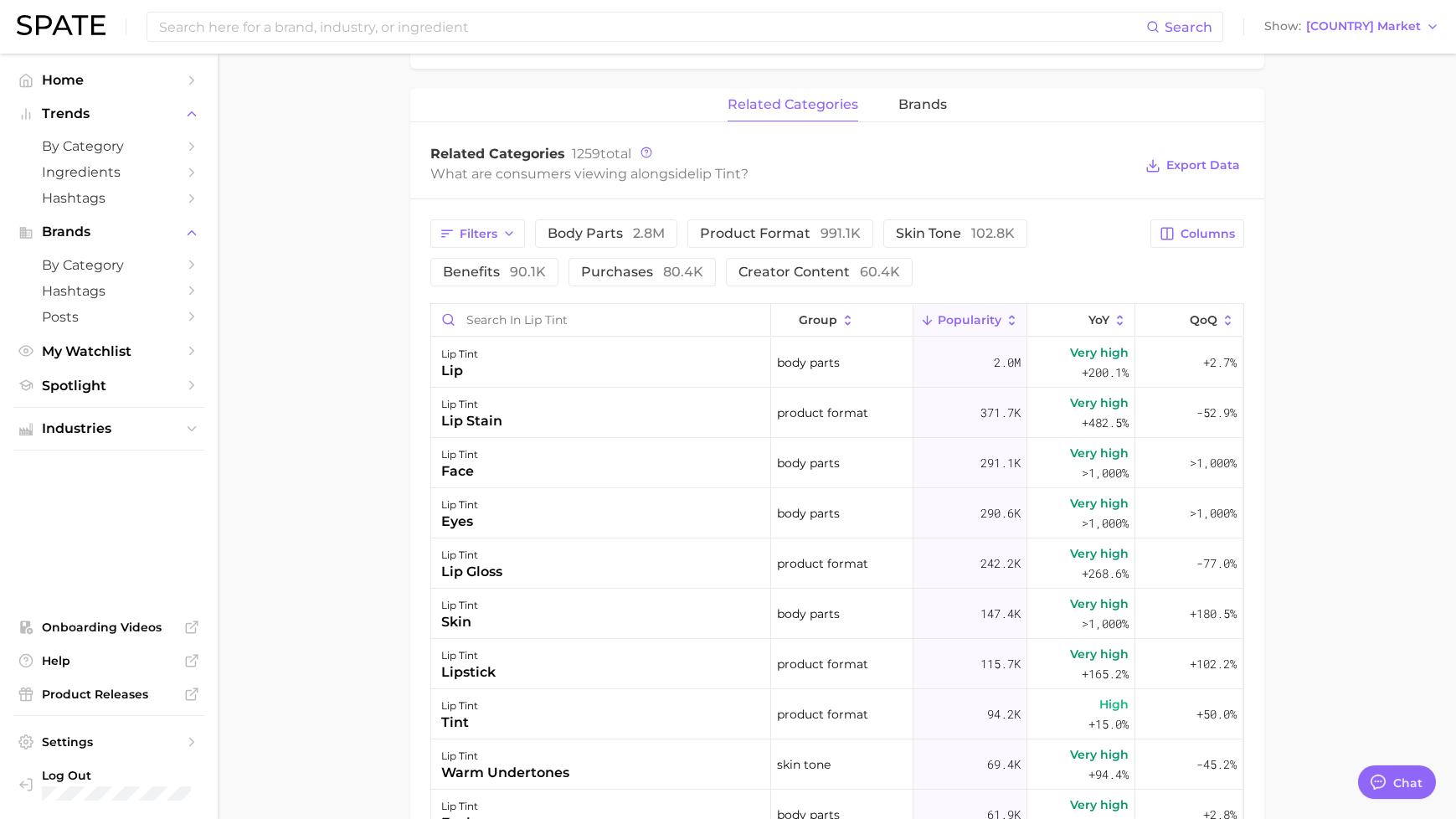 scroll, scrollTop: 820, scrollLeft: 0, axis: vertical 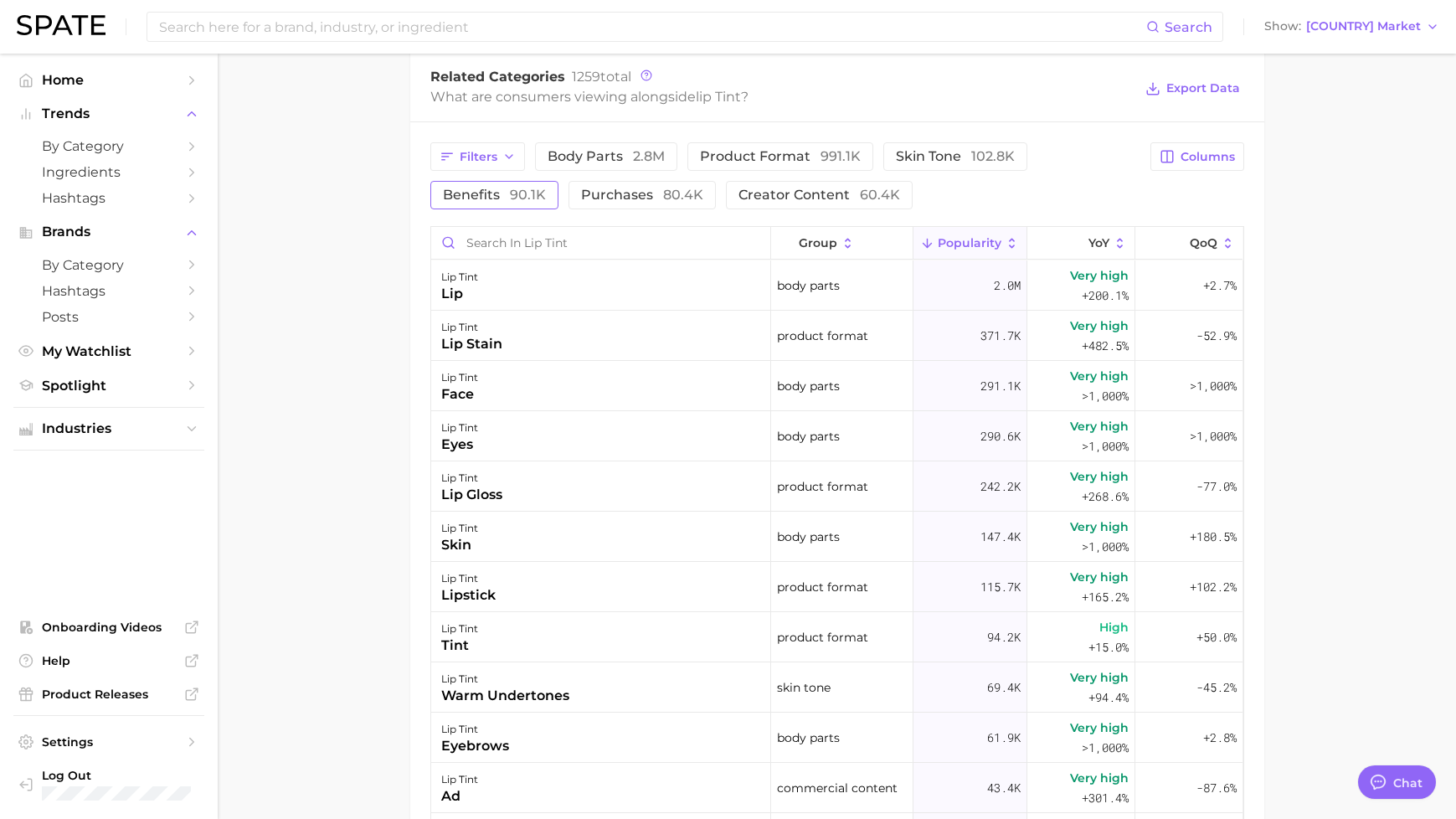 click on "benefits   90.1k" at bounding box center [494, 195] 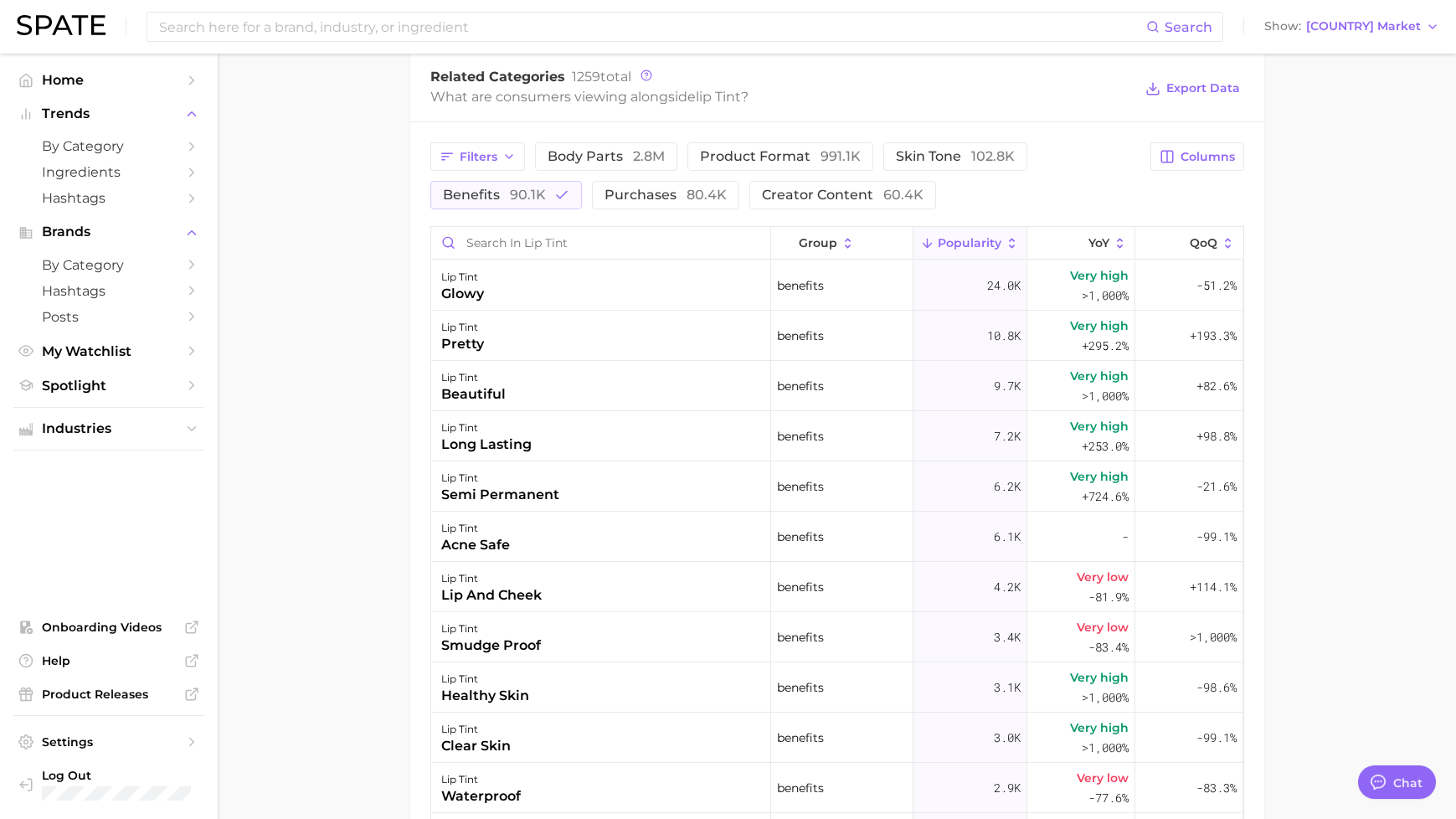 type 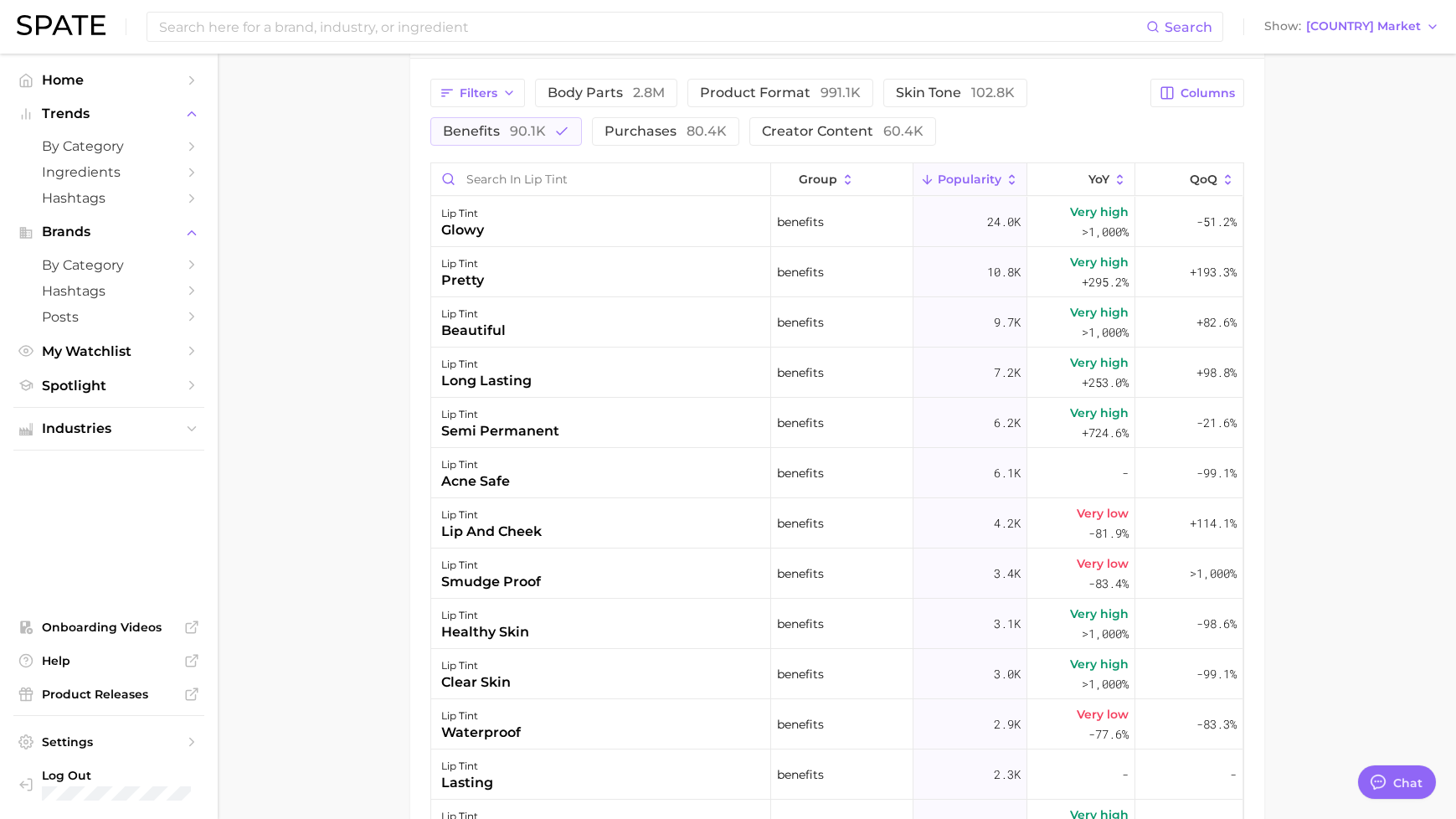 scroll, scrollTop: 879, scrollLeft: 0, axis: vertical 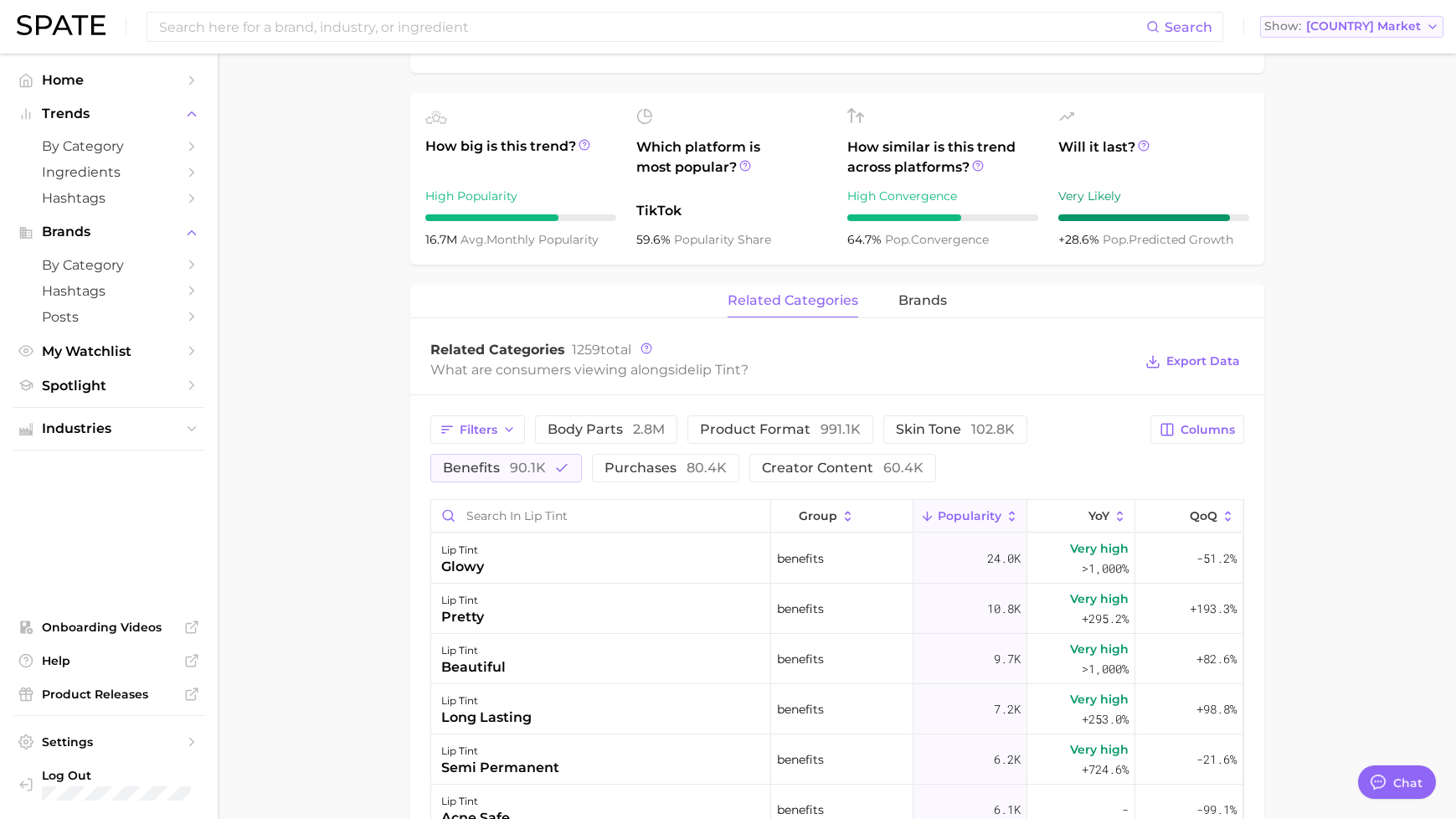 click on "[COUNTRY] Market" at bounding box center [1363, 26] 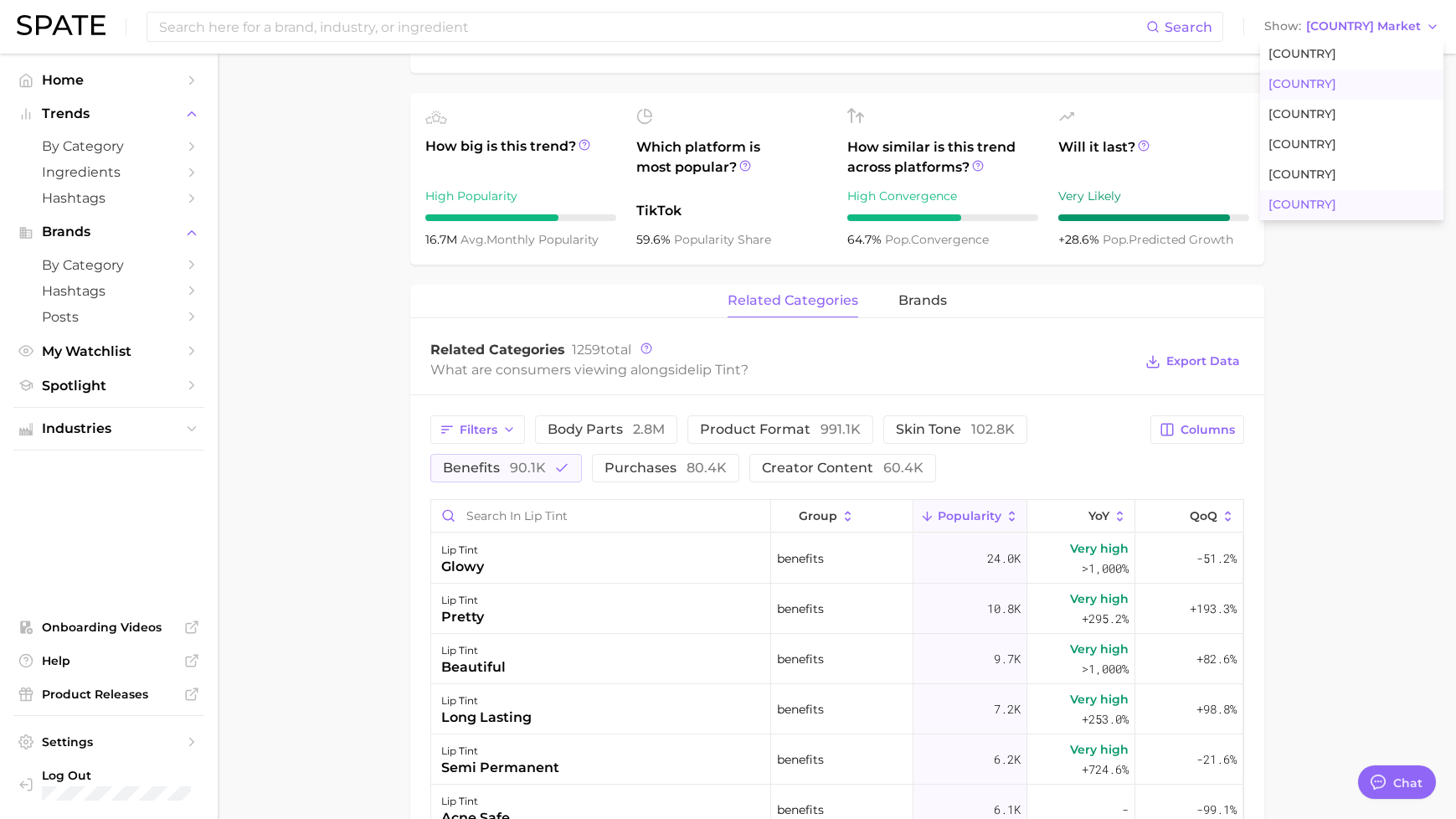 drag, startPoint x: 1368, startPoint y: 211, endPoint x: 551, endPoint y: 261, distance: 818.5286 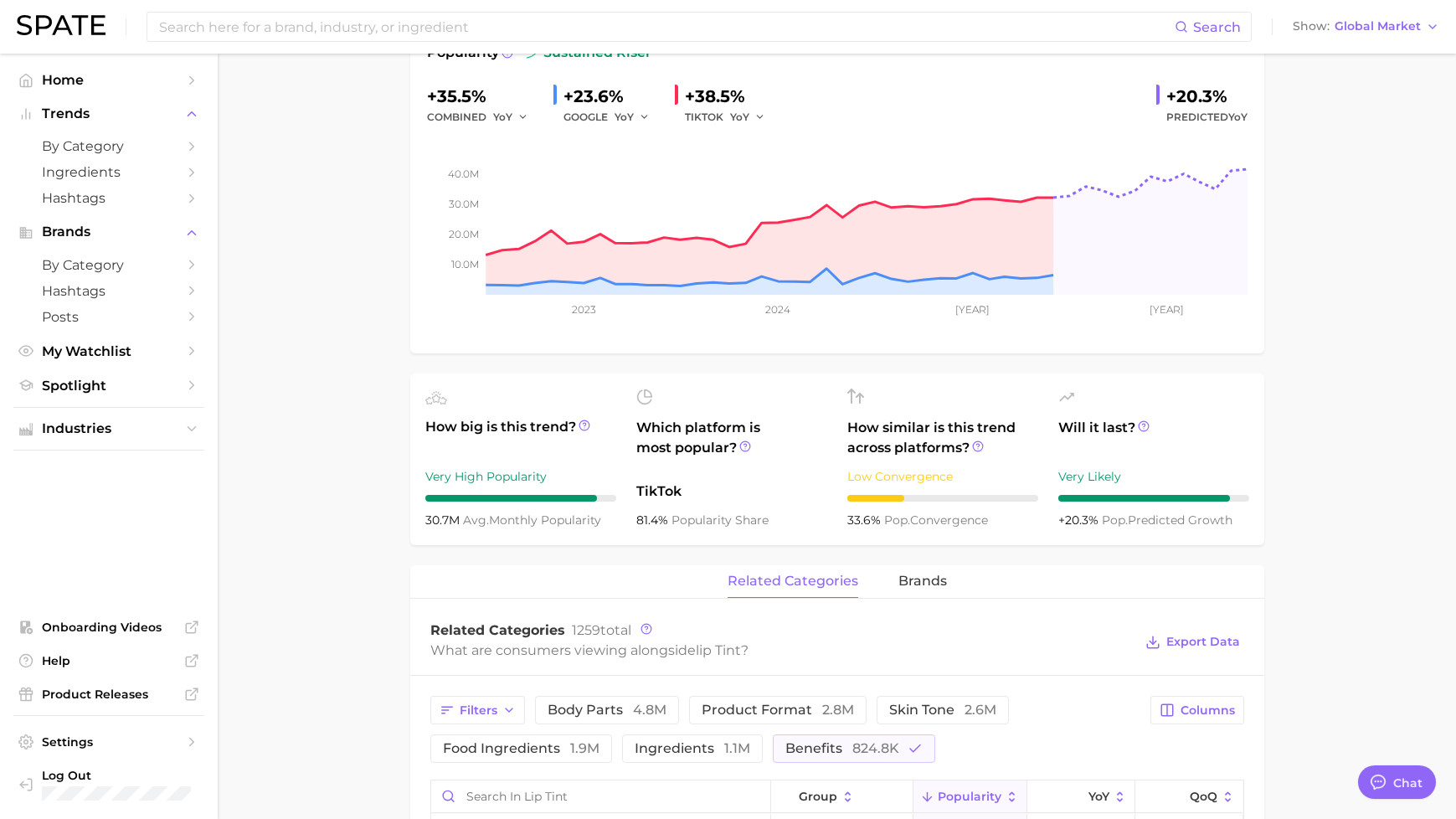 scroll, scrollTop: 106, scrollLeft: 0, axis: vertical 